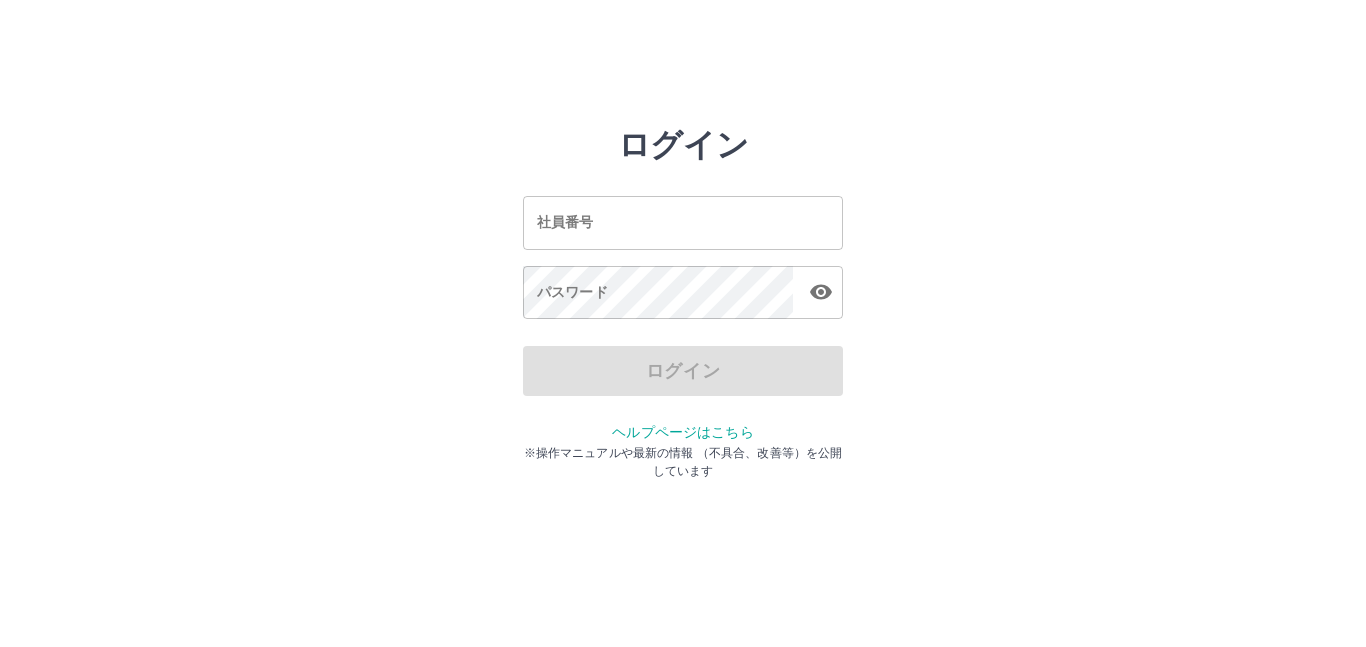 scroll, scrollTop: 0, scrollLeft: 0, axis: both 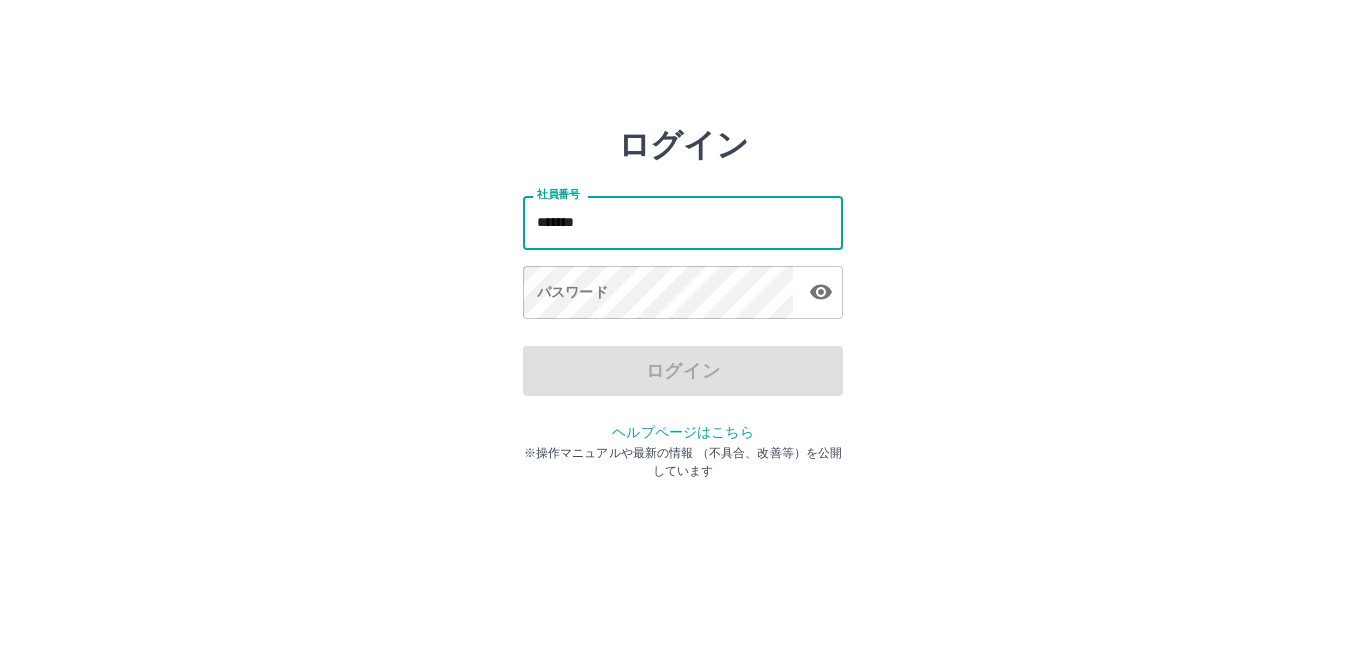 type on "*******" 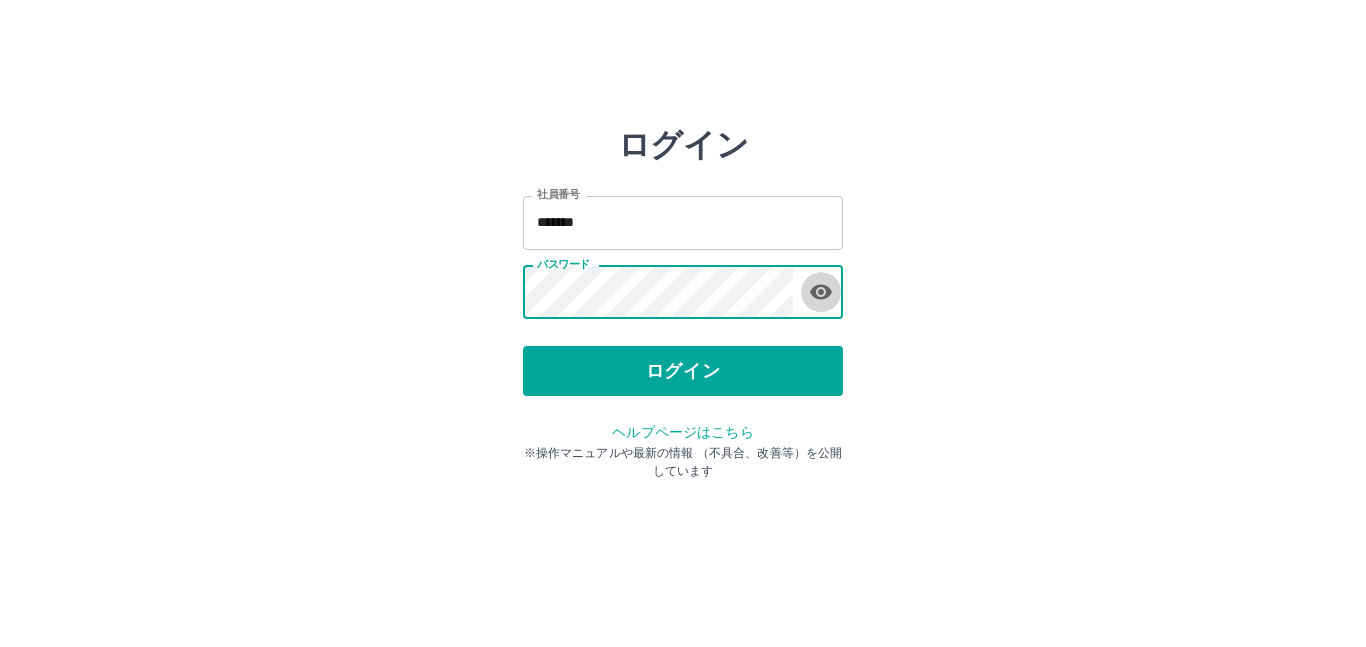 click 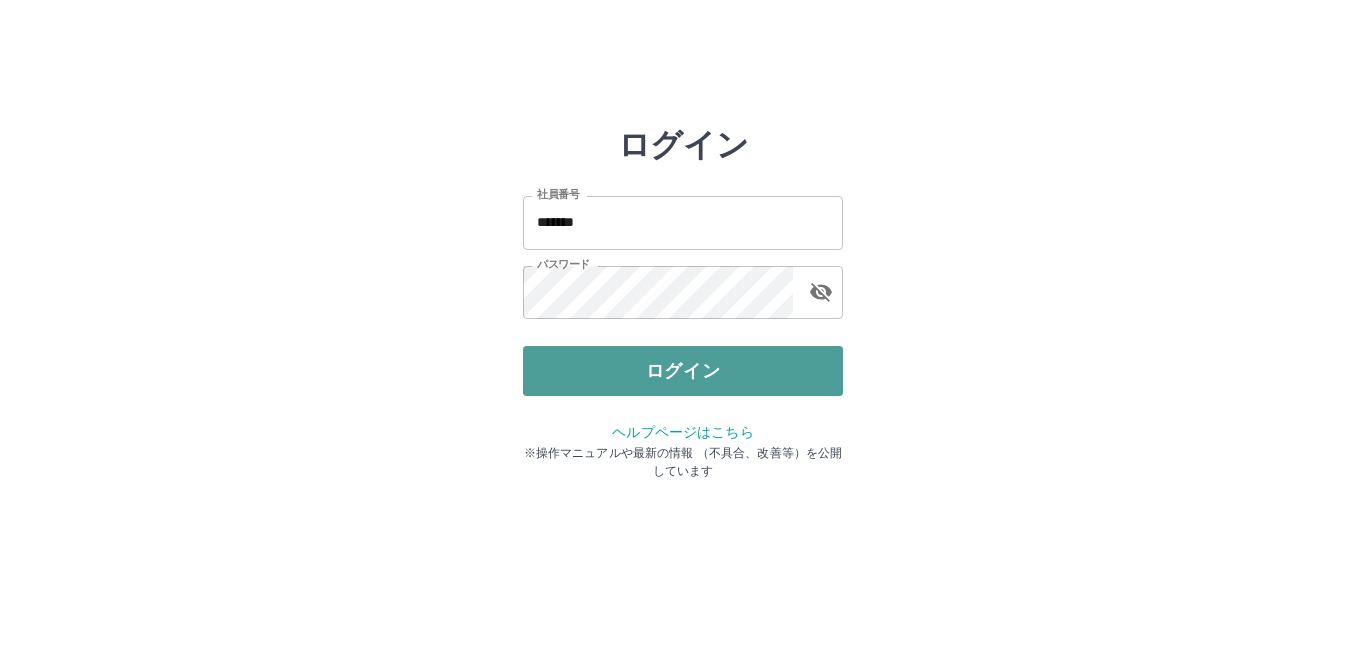 click on "ログイン" at bounding box center [683, 371] 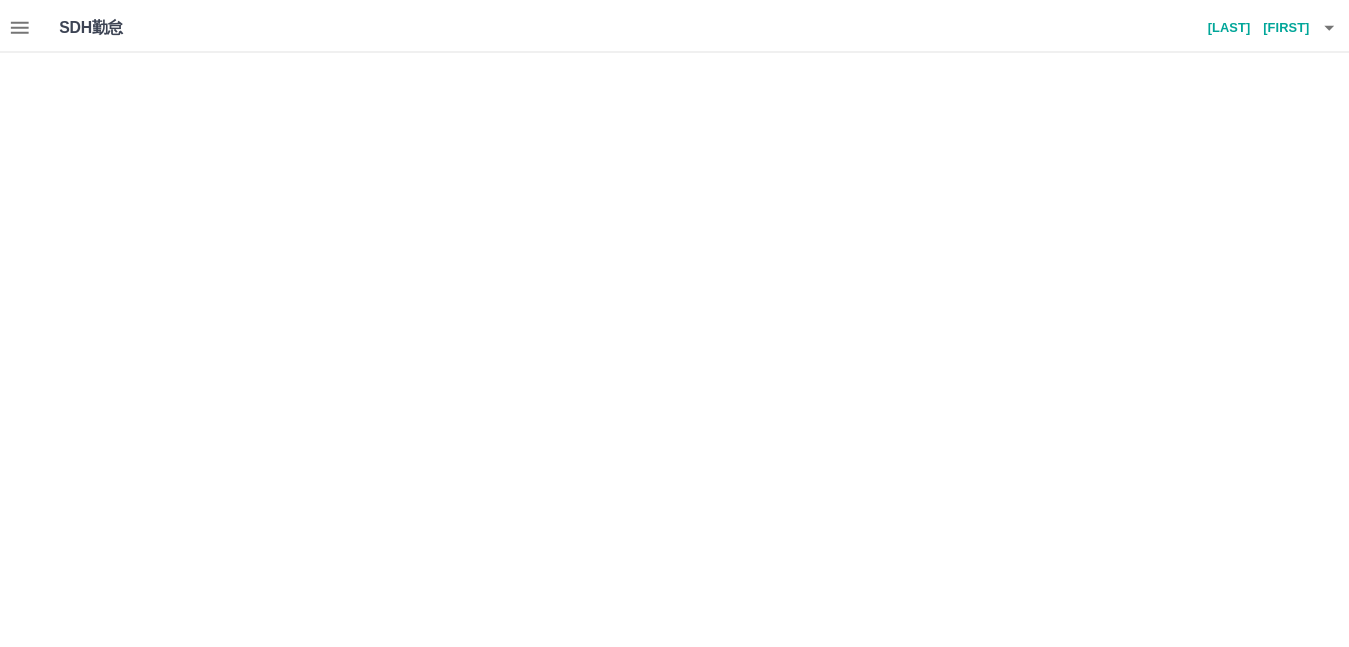 scroll, scrollTop: 0, scrollLeft: 0, axis: both 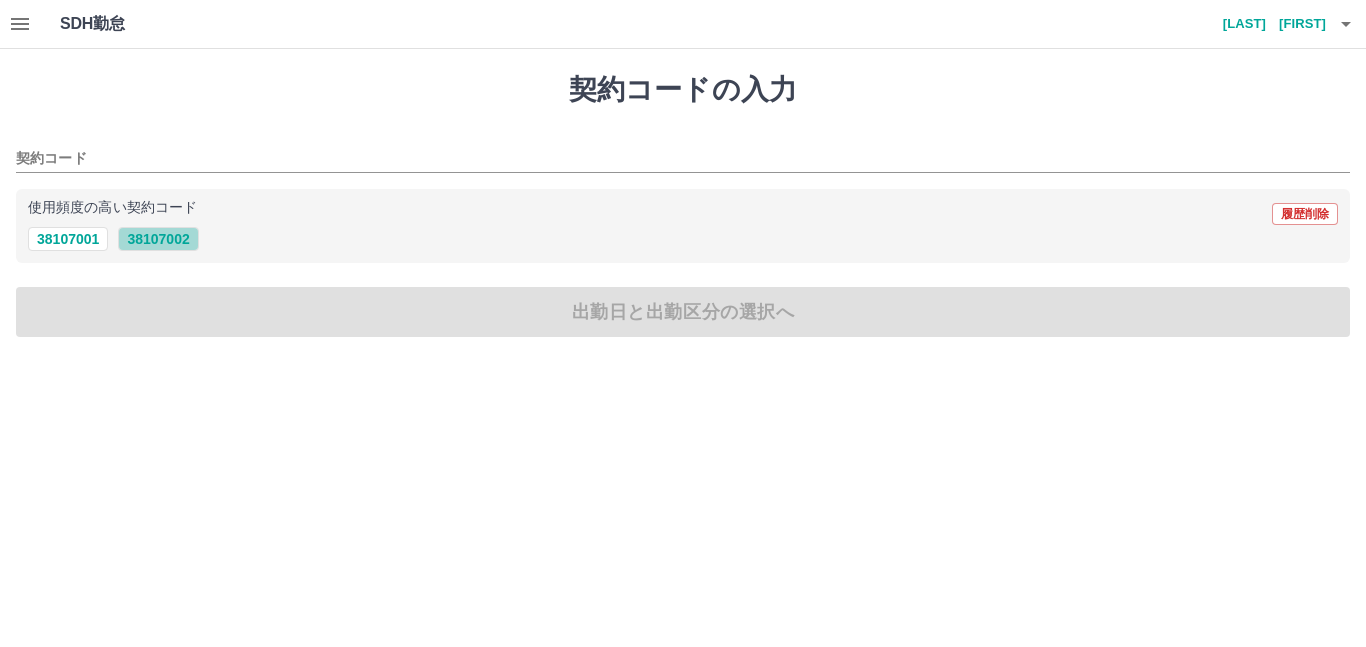 click on "38107002" at bounding box center (158, 239) 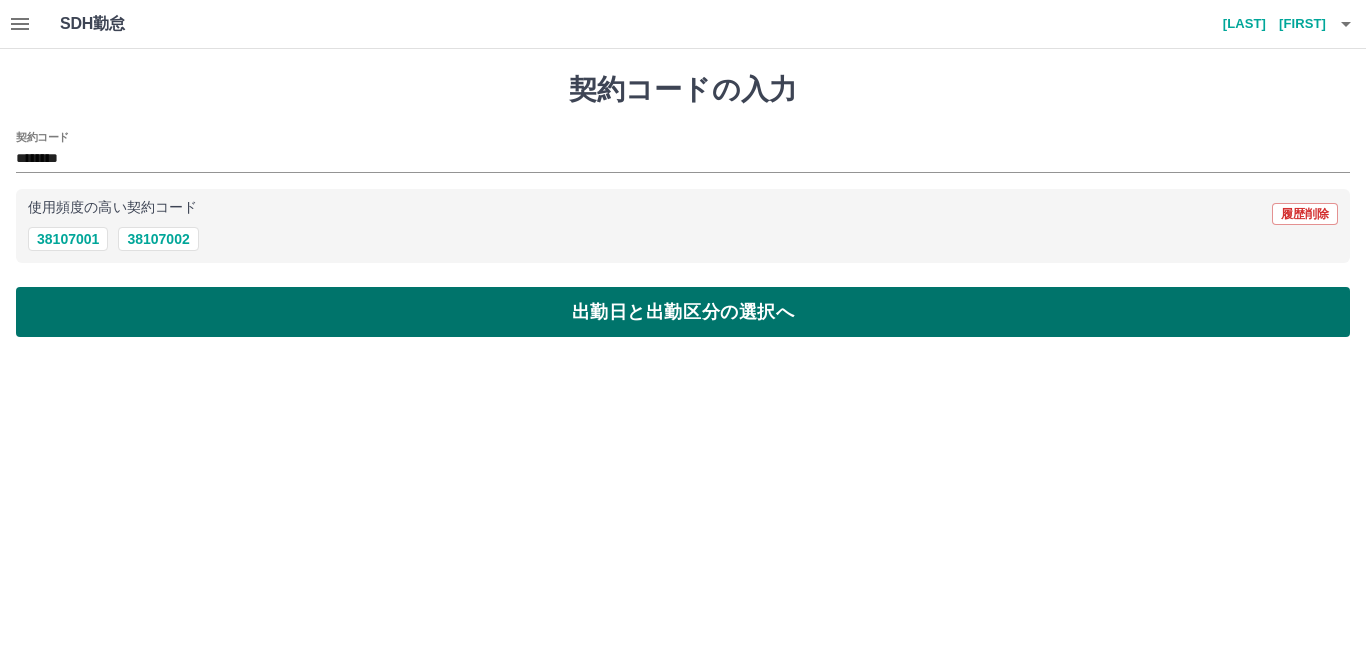 click on "出勤日と出勤区分の選択へ" at bounding box center (683, 312) 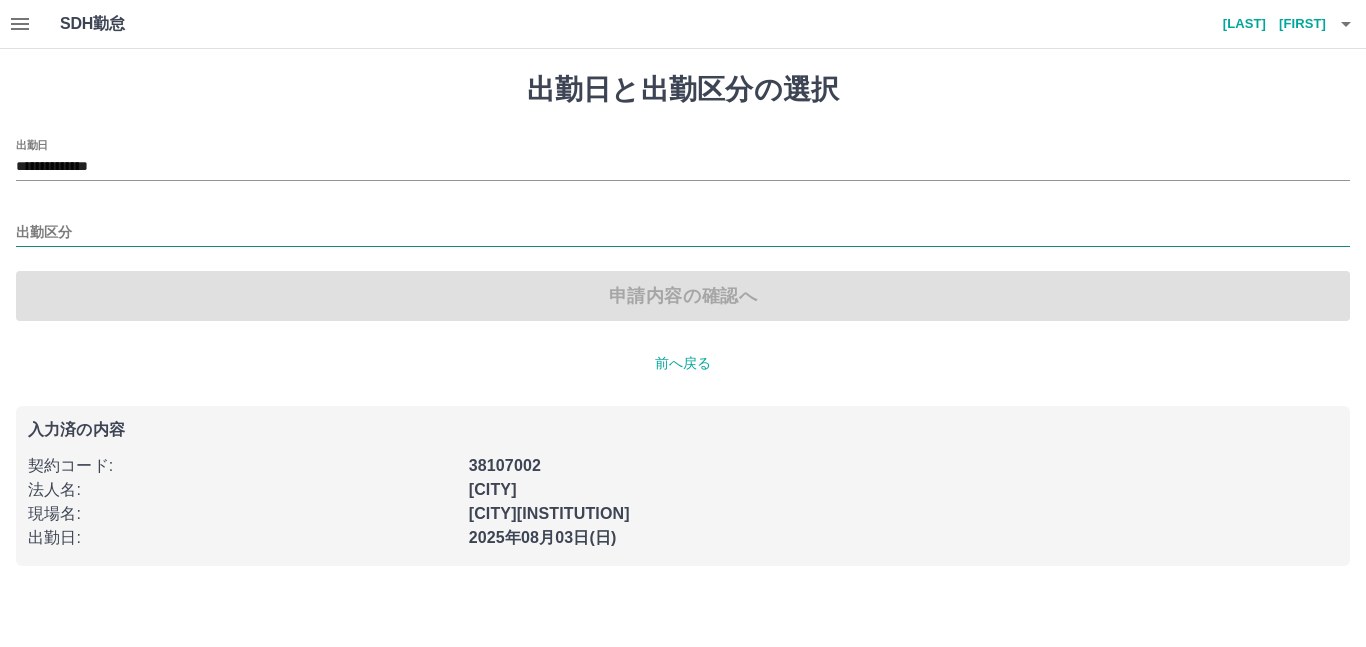 click on "出勤区分" at bounding box center (683, 233) 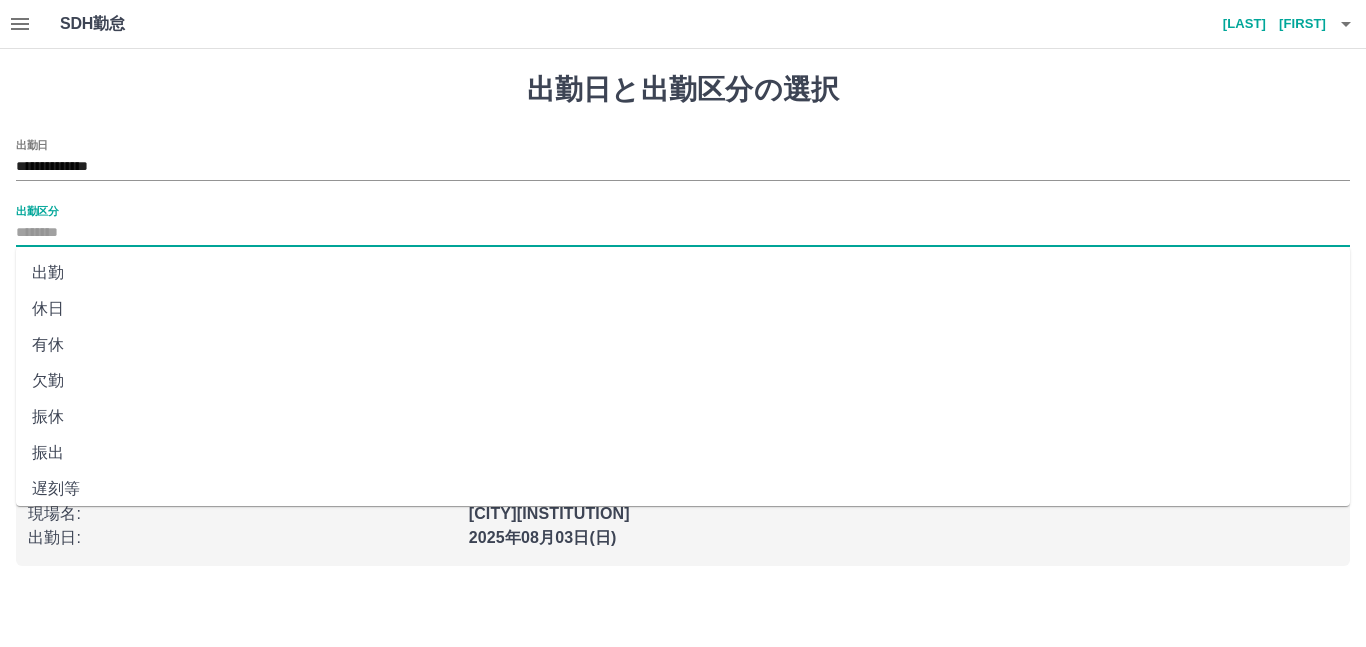 click on "振出" at bounding box center [683, 453] 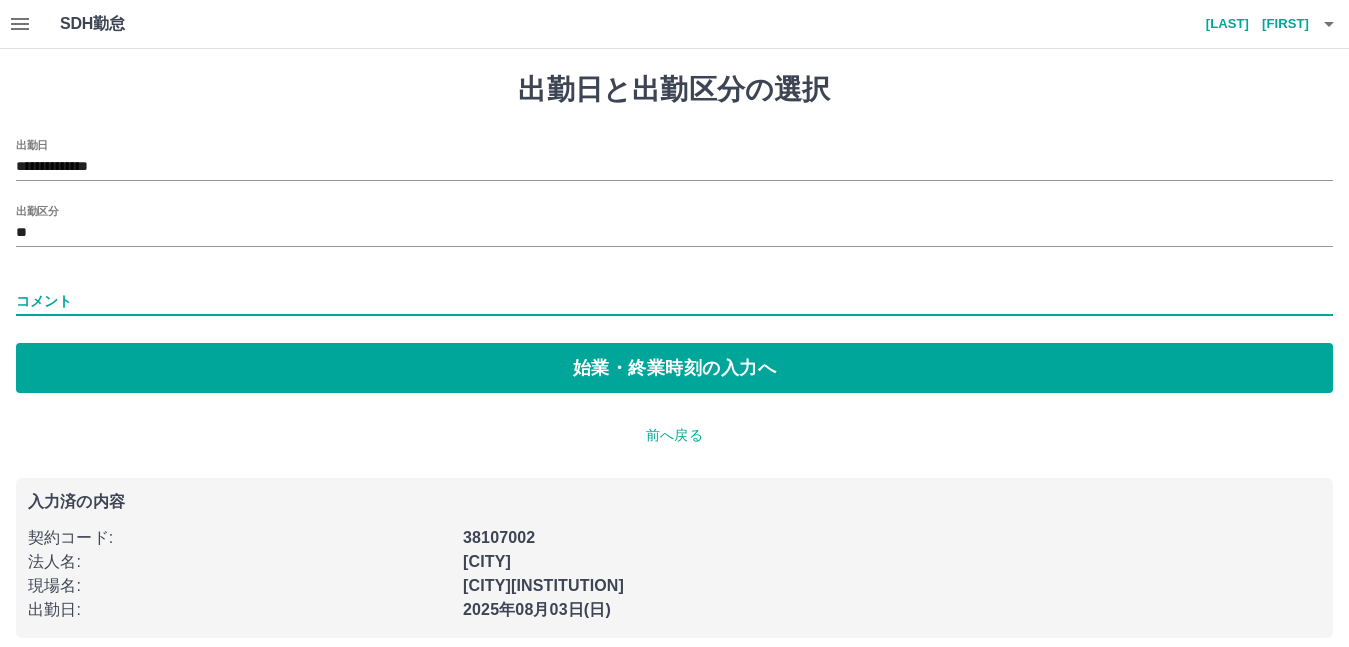 click on "コメント" at bounding box center [674, 301] 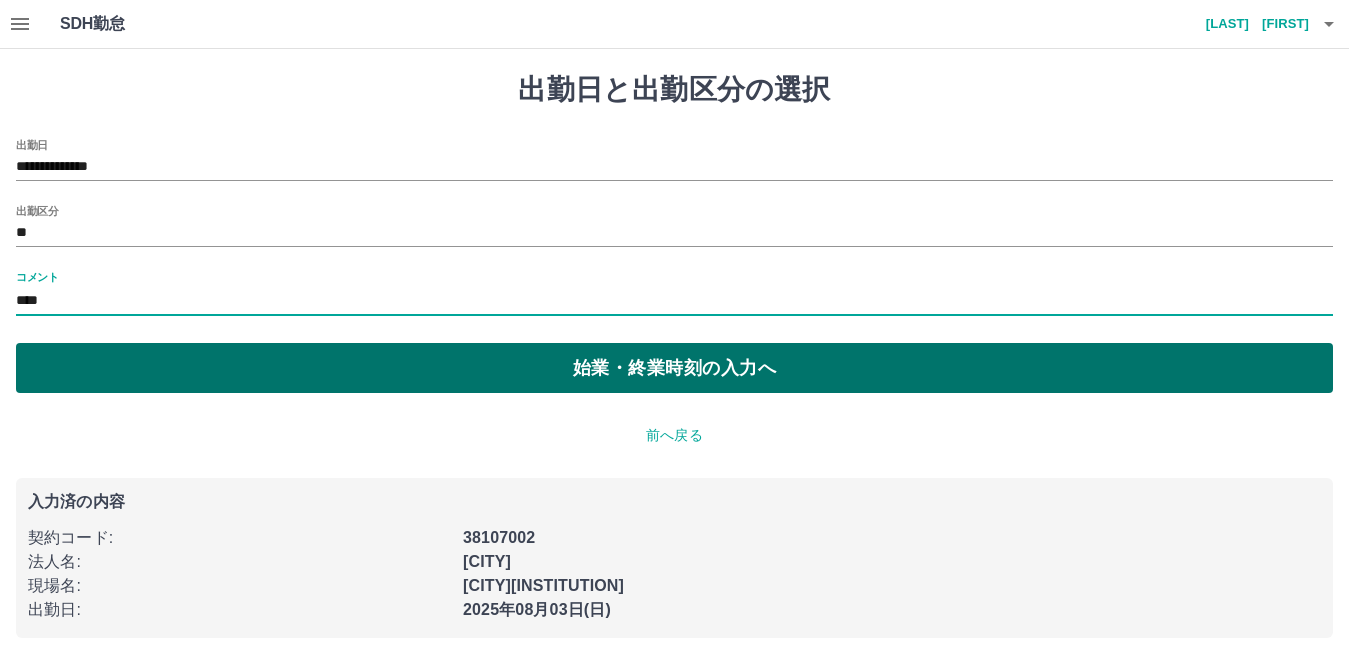 type on "****" 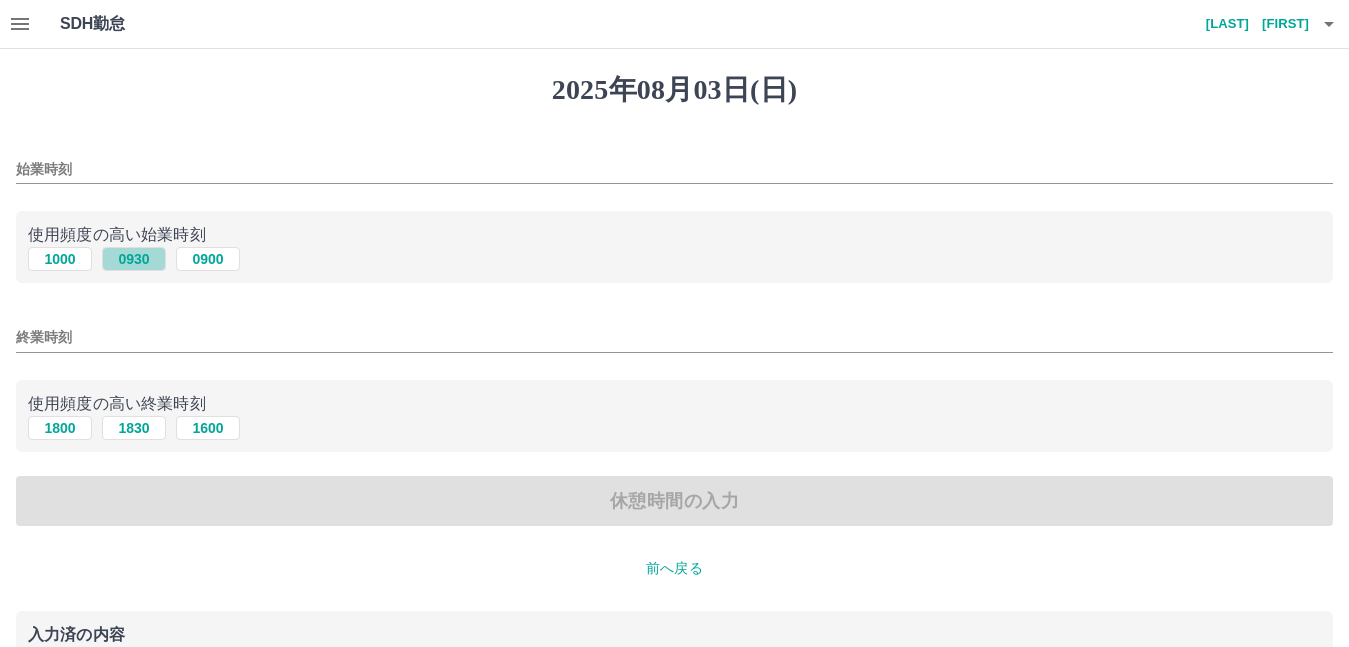 click on "0930" at bounding box center [134, 259] 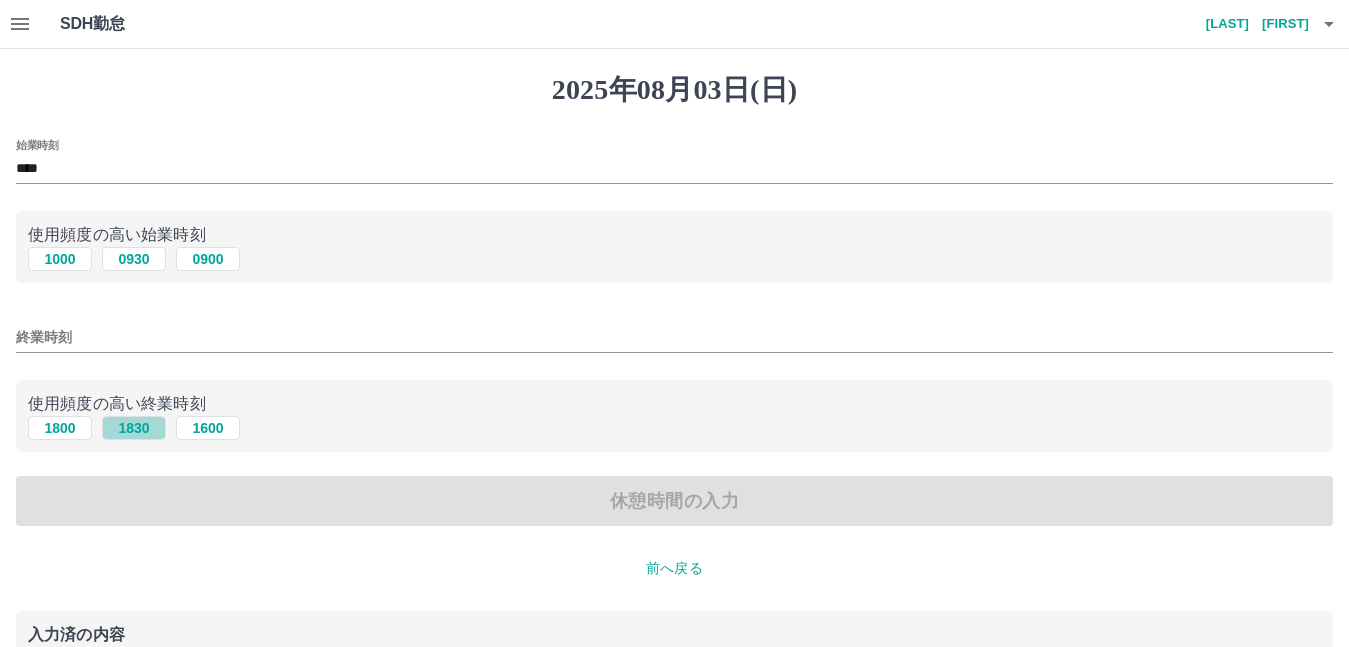 click on "1830" at bounding box center [134, 428] 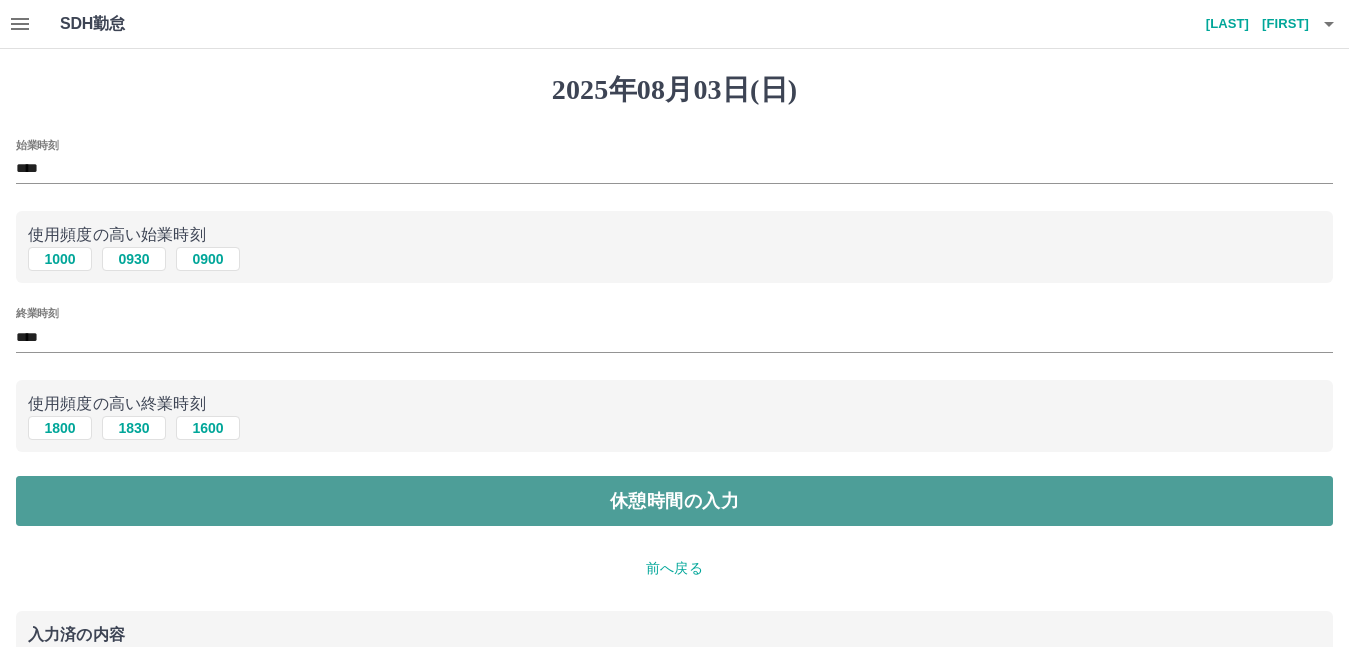 click on "休憩時間の入力" at bounding box center [674, 501] 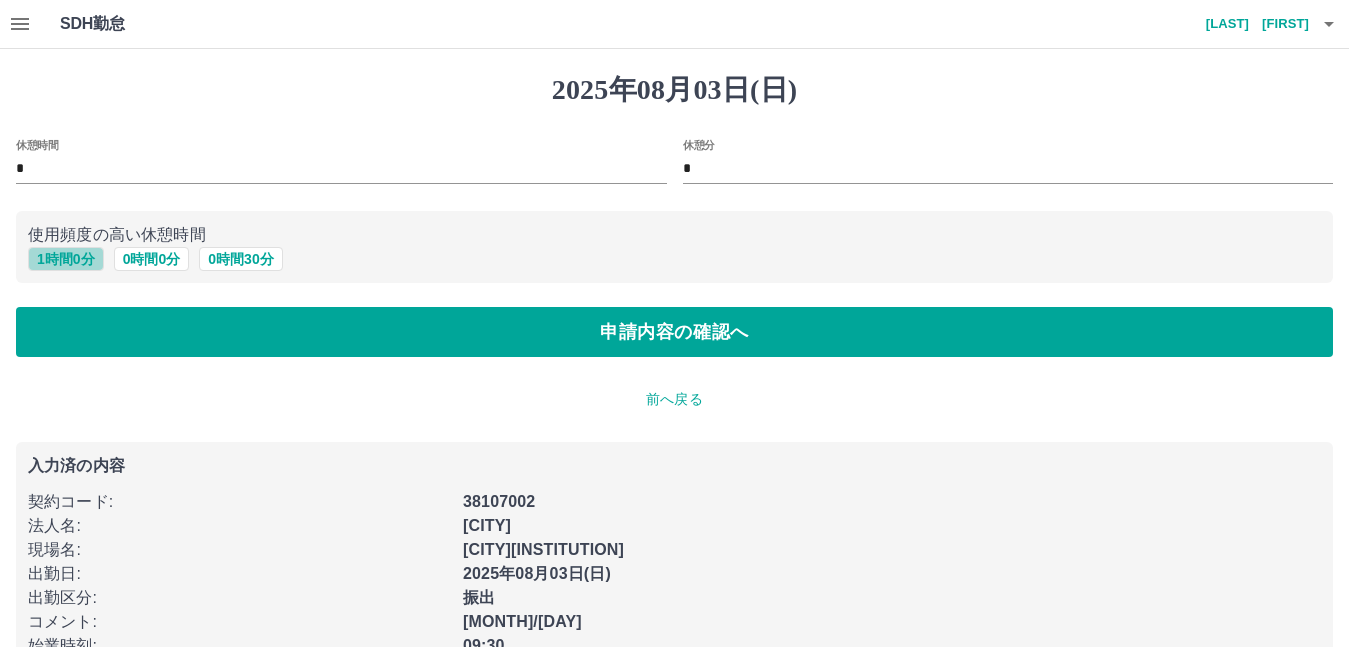 click on "1 時間 0 分" at bounding box center (66, 259) 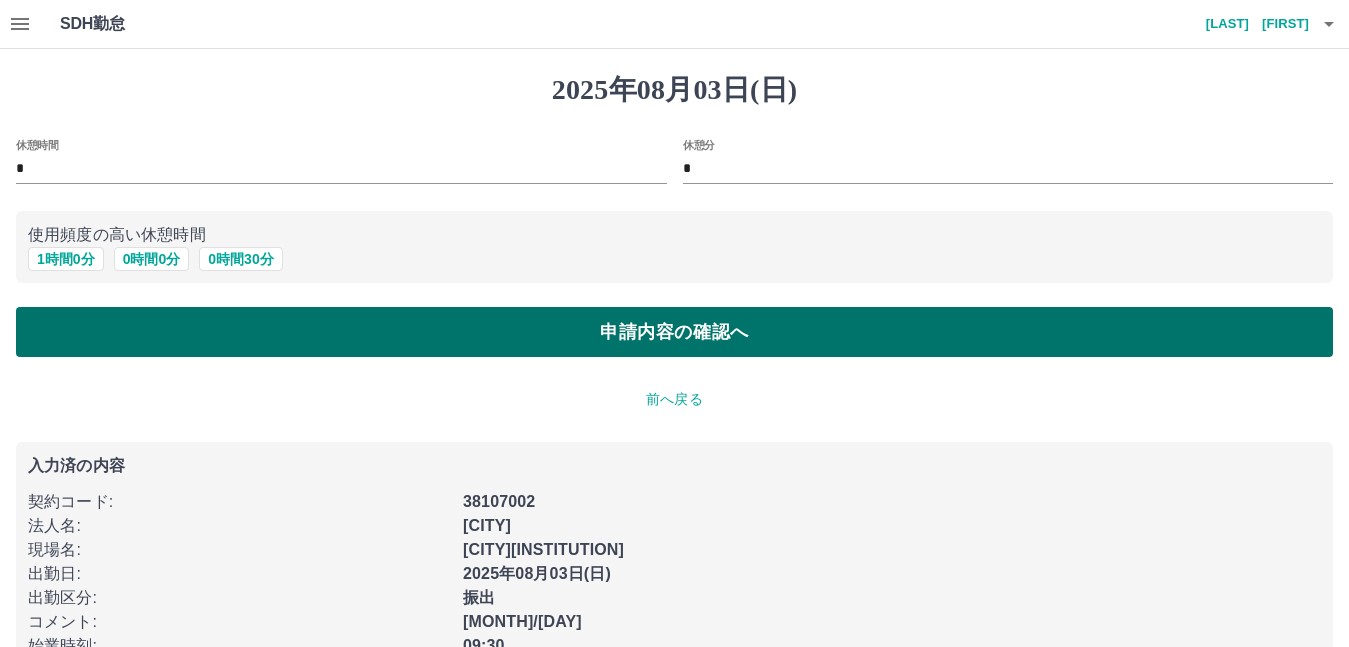 click on "申請内容の確認へ" at bounding box center (674, 332) 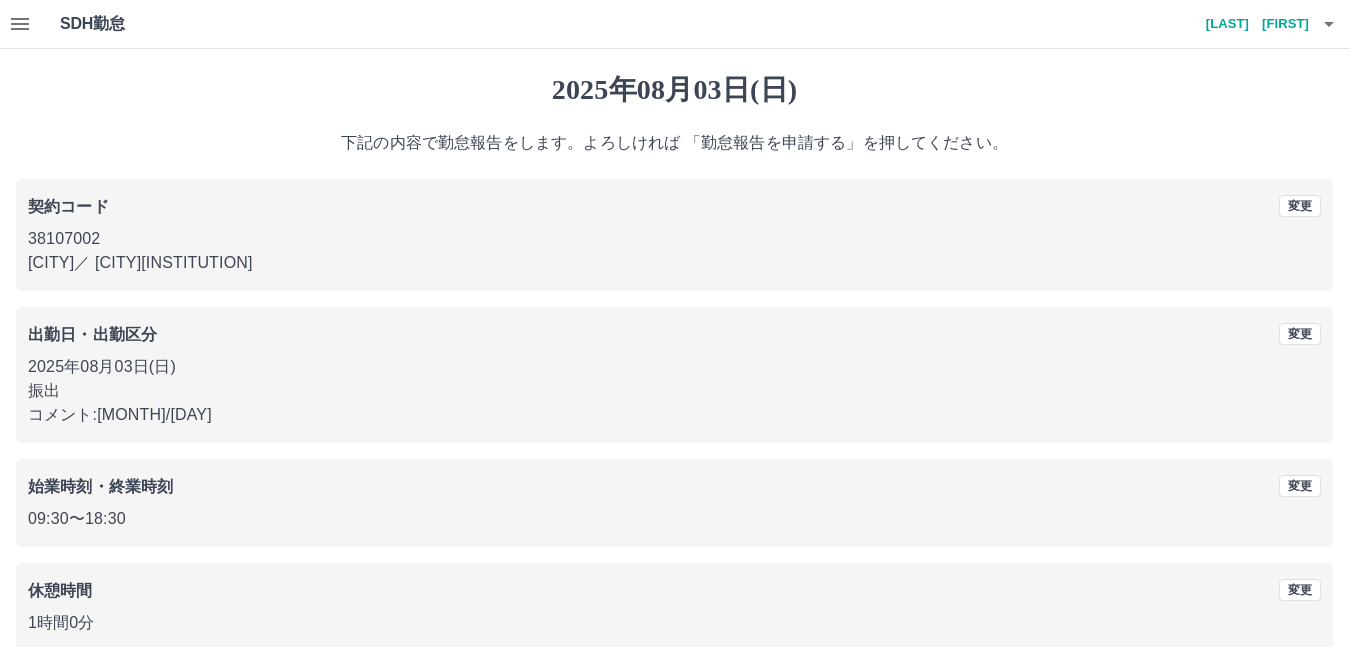 scroll, scrollTop: 102, scrollLeft: 0, axis: vertical 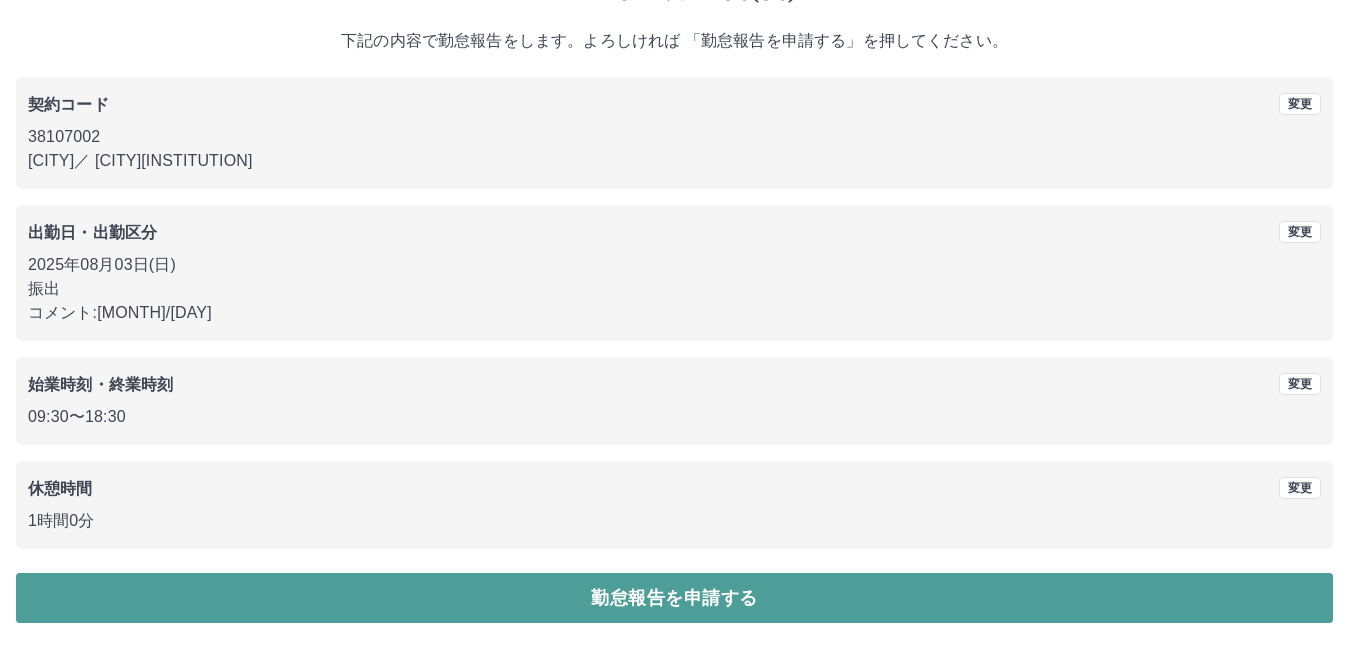 click on "勤怠報告を申請する" at bounding box center [674, 598] 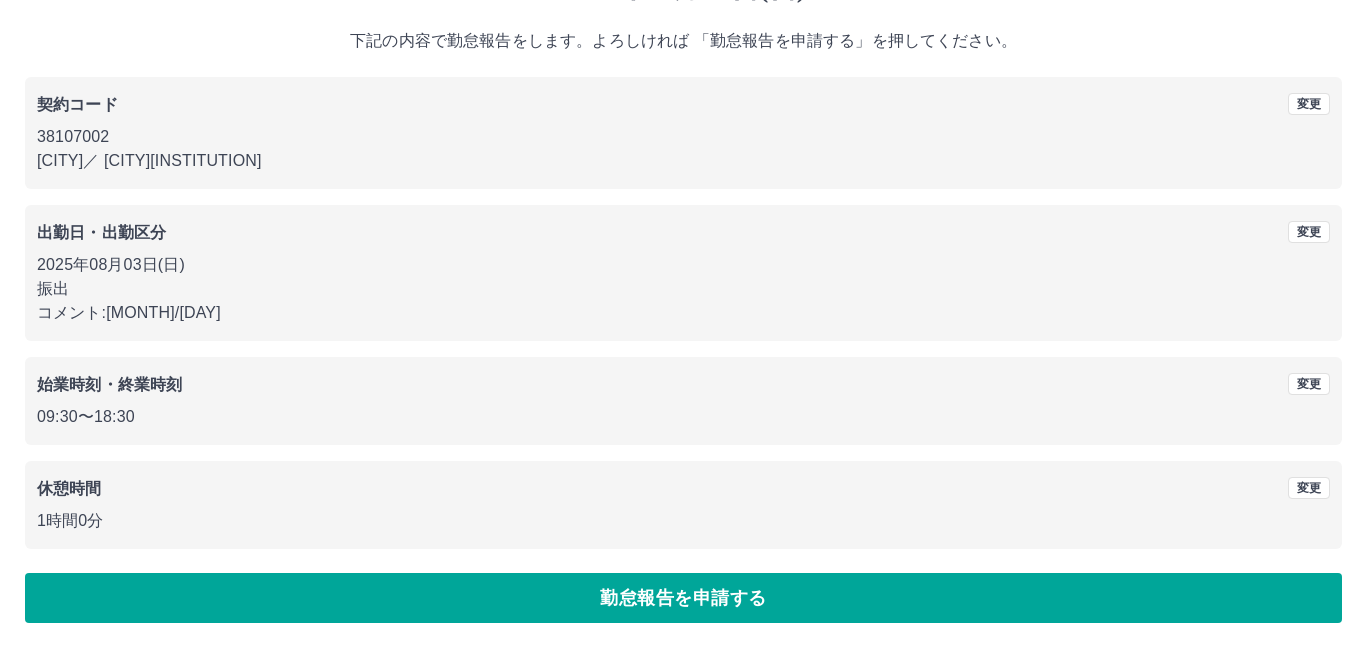 scroll, scrollTop: 0, scrollLeft: 0, axis: both 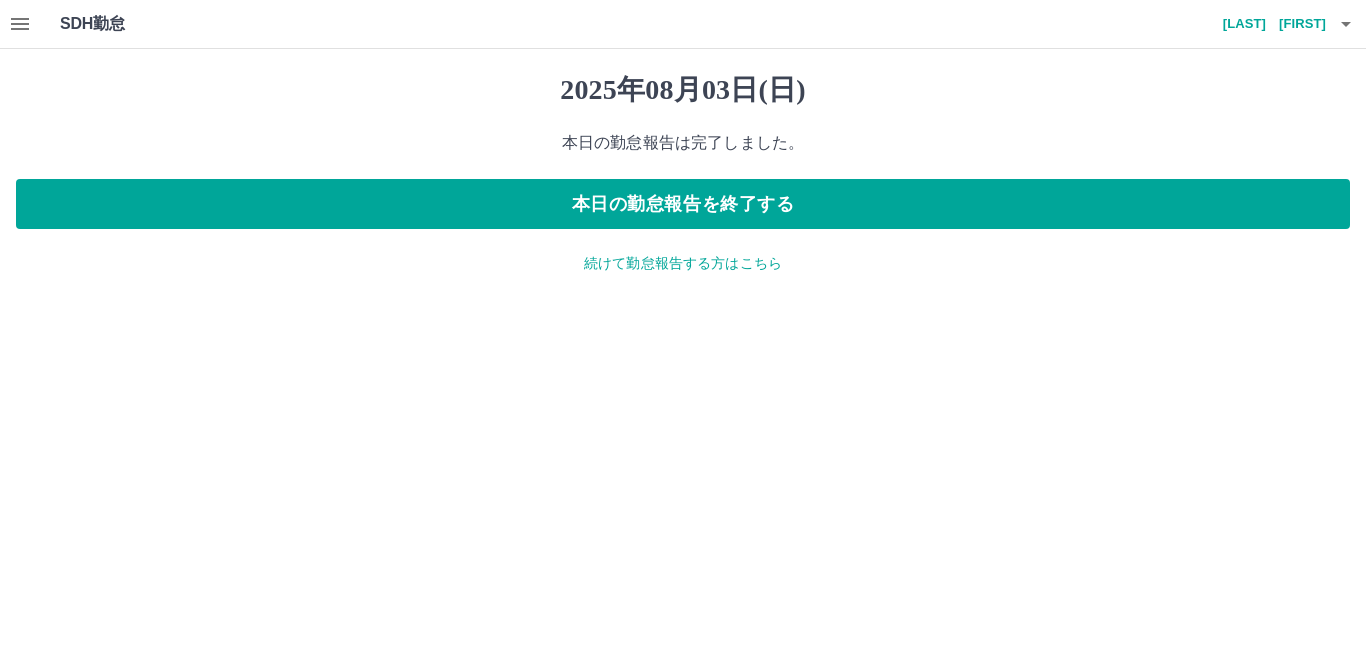 click on "続けて勤怠報告する方はこちら" at bounding box center [683, 263] 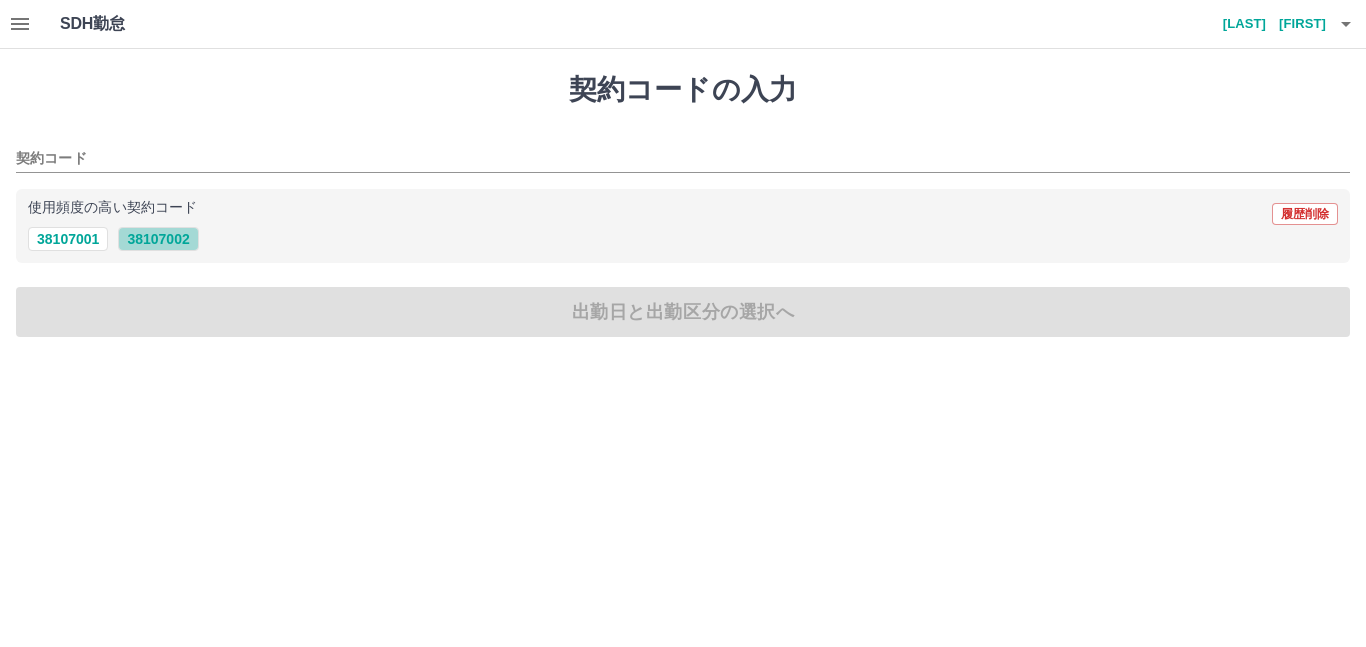 click on "38107002" at bounding box center (158, 239) 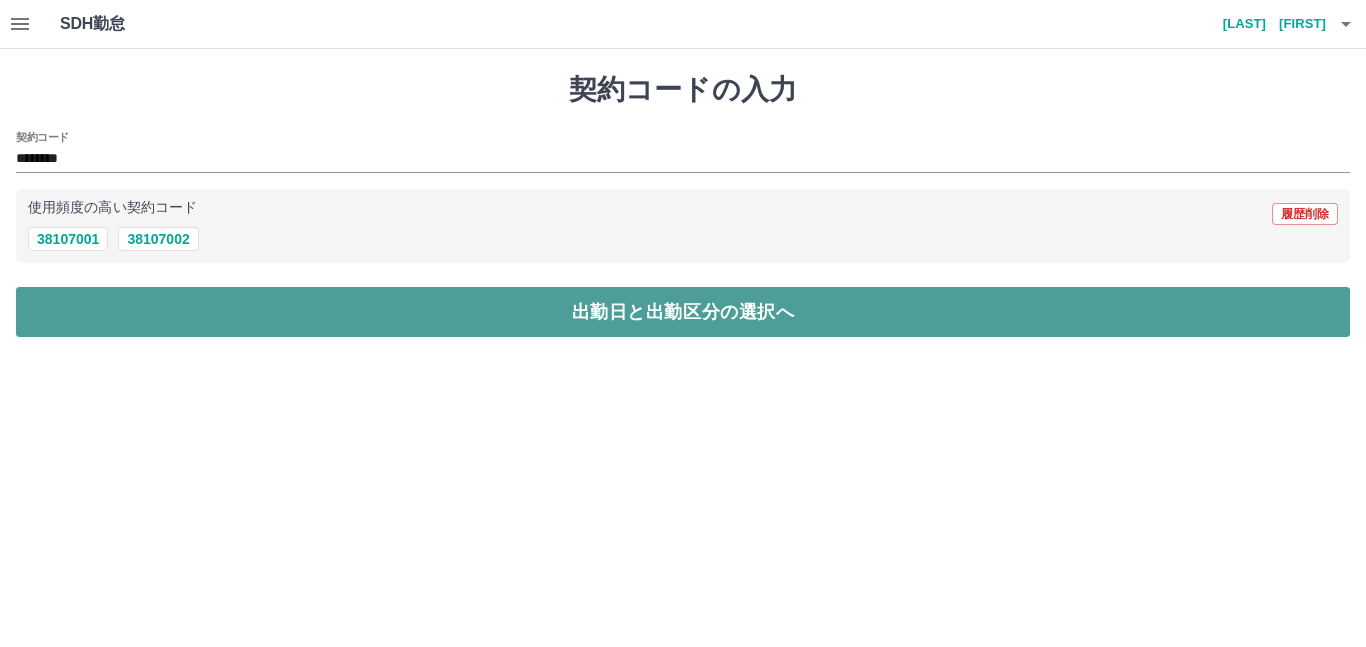 click on "出勤日と出勤区分の選択へ" at bounding box center (683, 312) 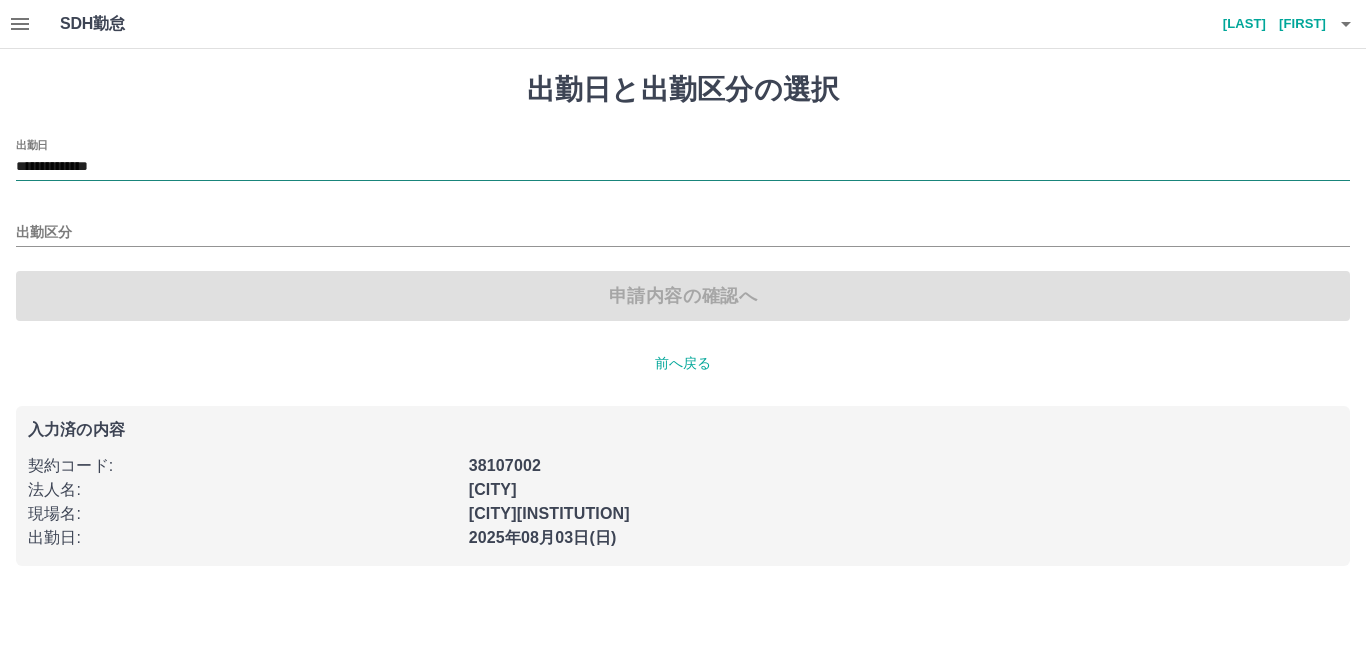 click on "**********" at bounding box center [683, 167] 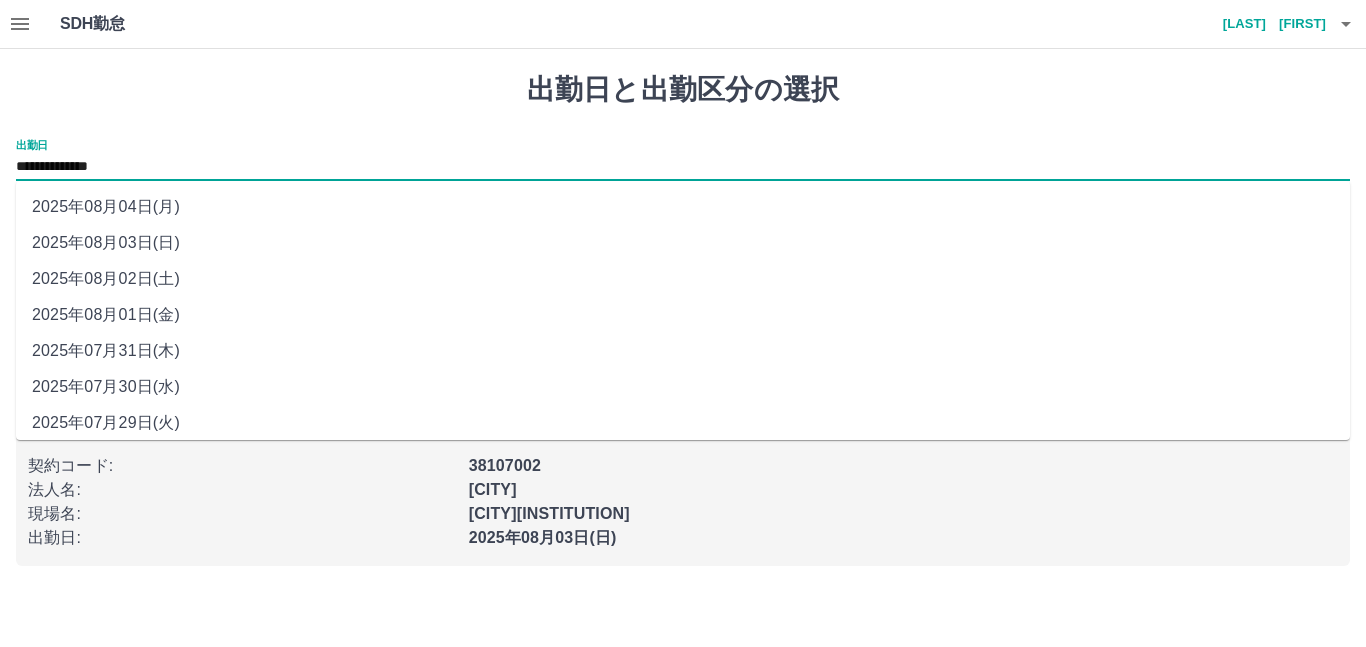 drag, startPoint x: 83, startPoint y: 165, endPoint x: 106, endPoint y: 319, distance: 155.70805 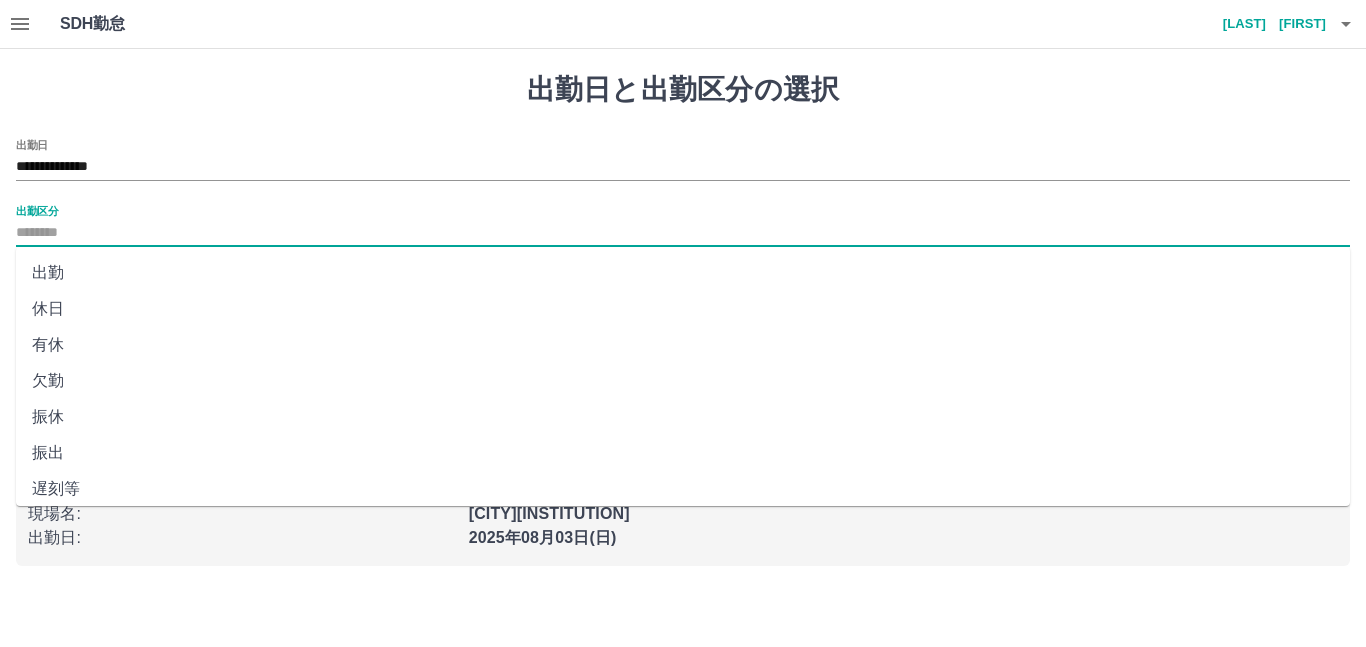 click on "出勤区分" at bounding box center [683, 233] 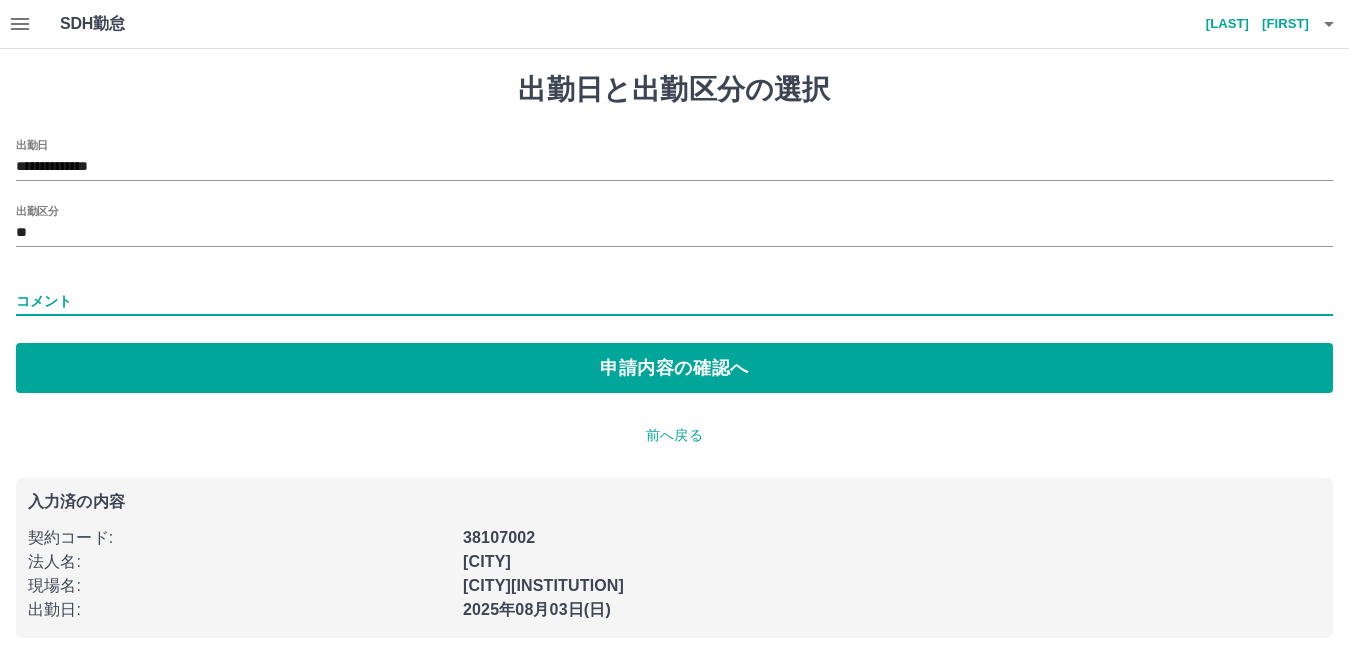 click on "コメント" at bounding box center (674, 301) 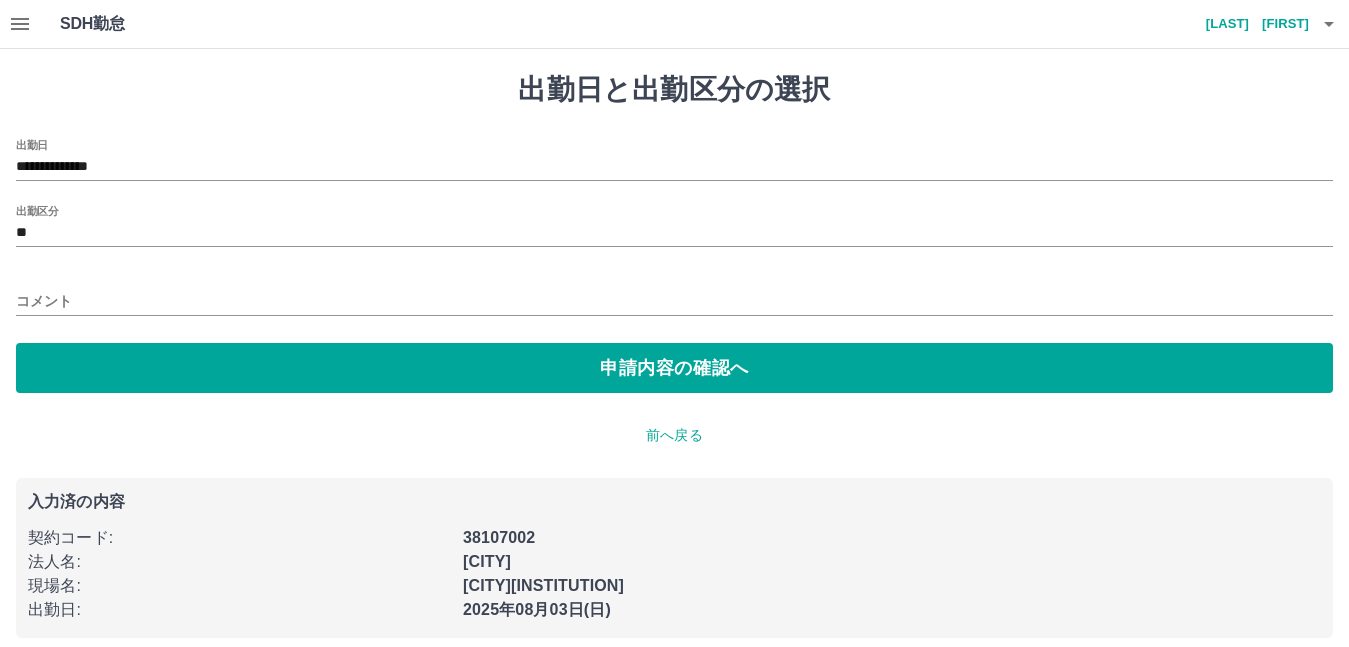 click on "コメント" at bounding box center (674, 295) 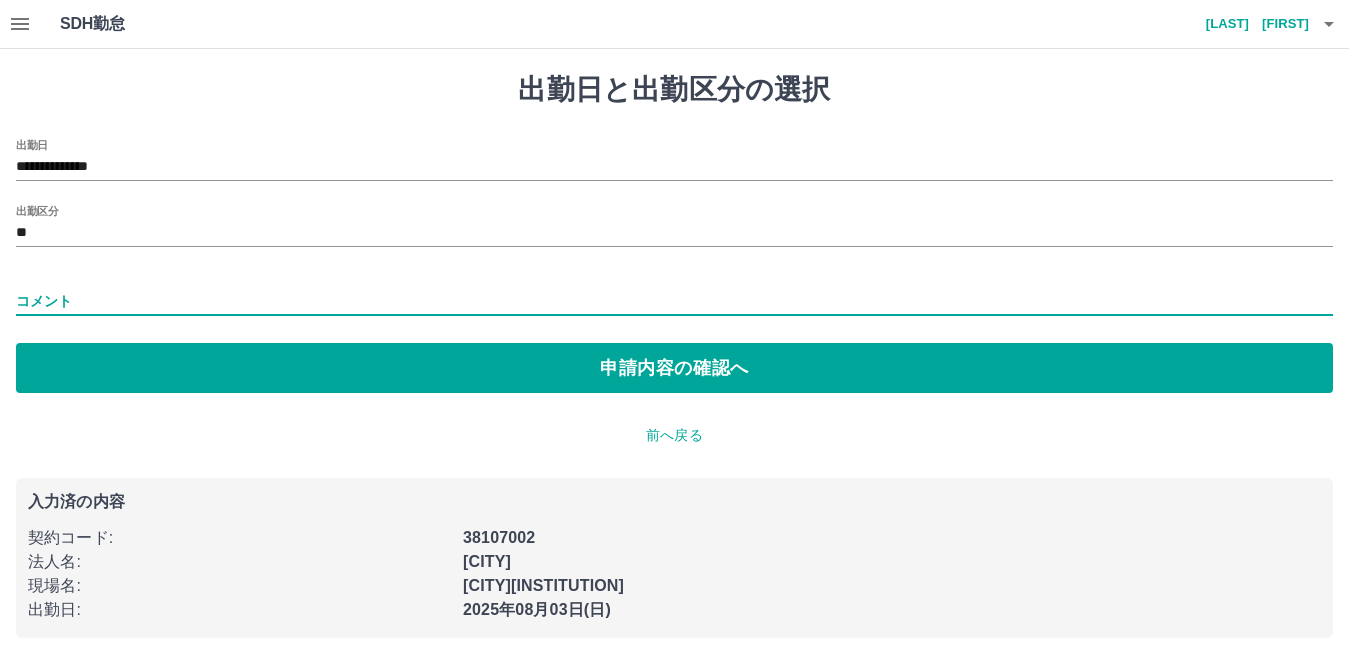click on "コメント" at bounding box center [674, 301] 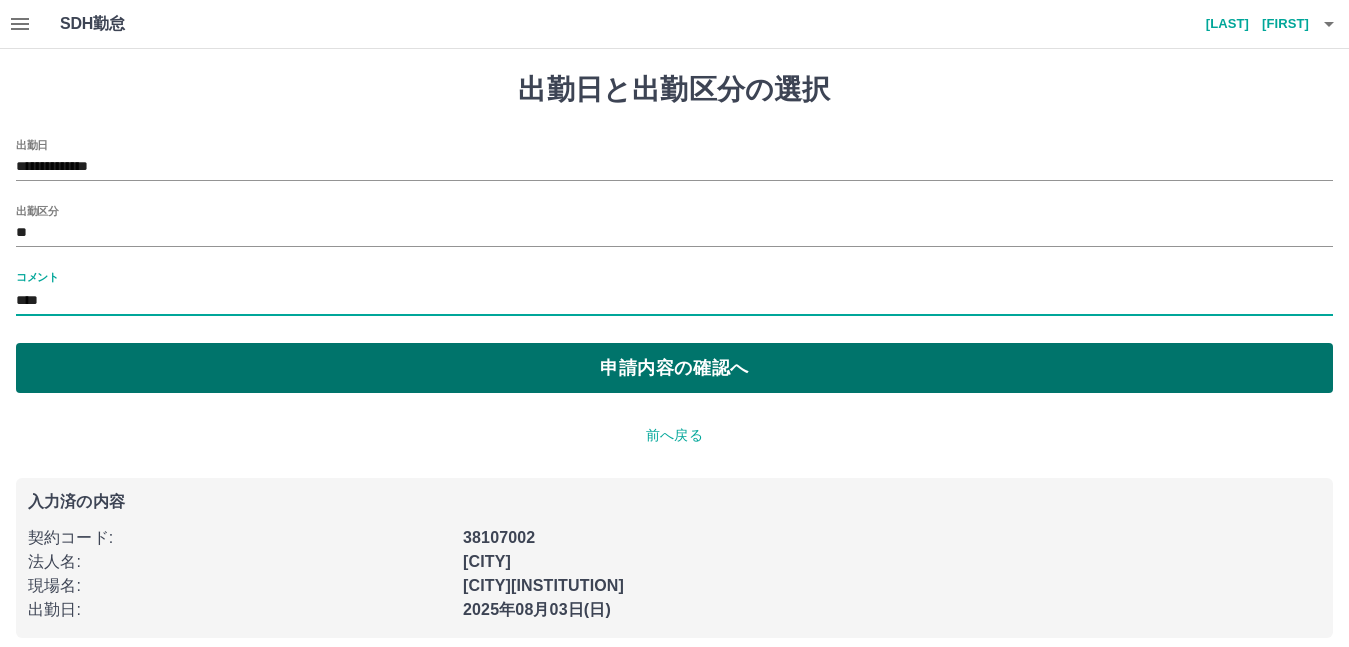 type on "****" 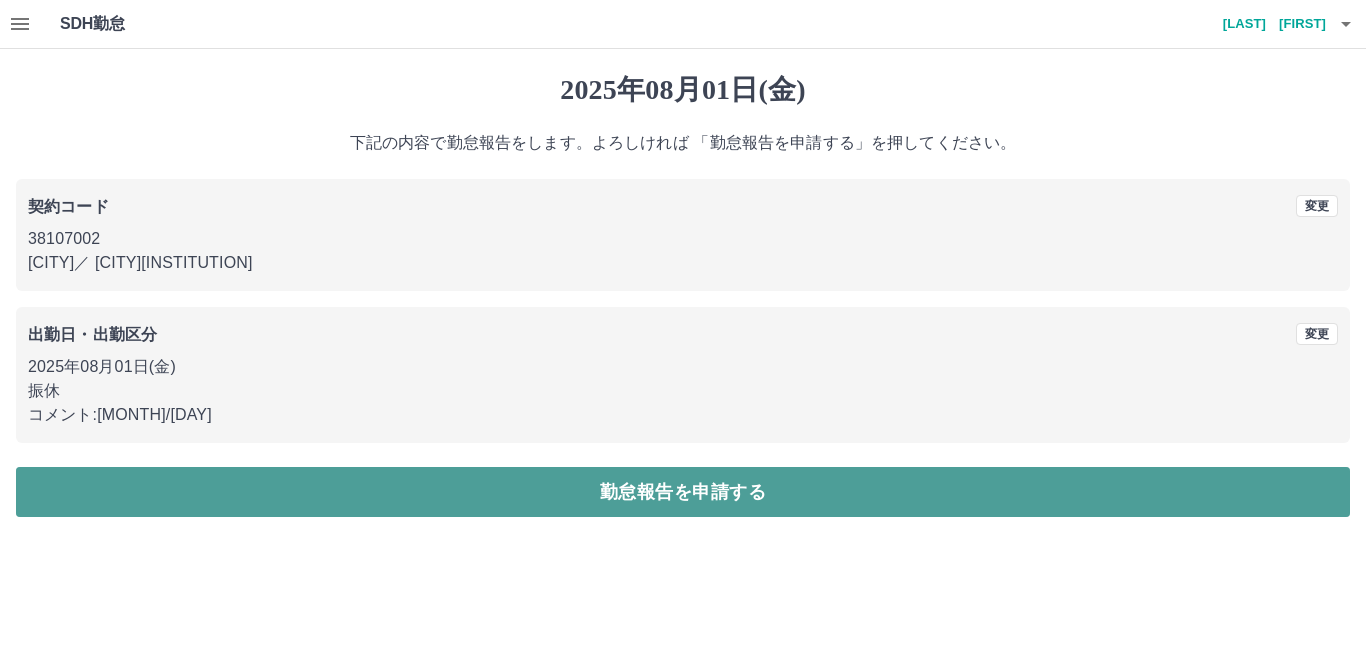 click on "勤怠報告を申請する" at bounding box center (683, 492) 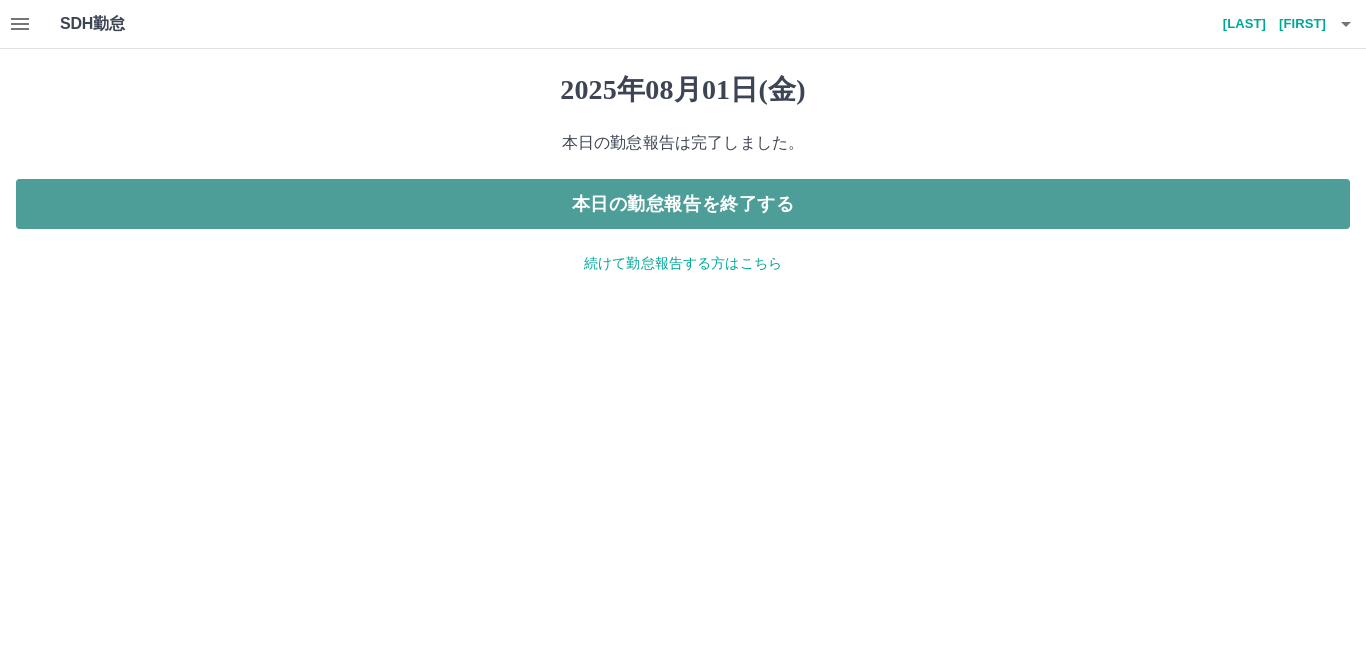 click on "本日の勤怠報告を終了する" at bounding box center [683, 204] 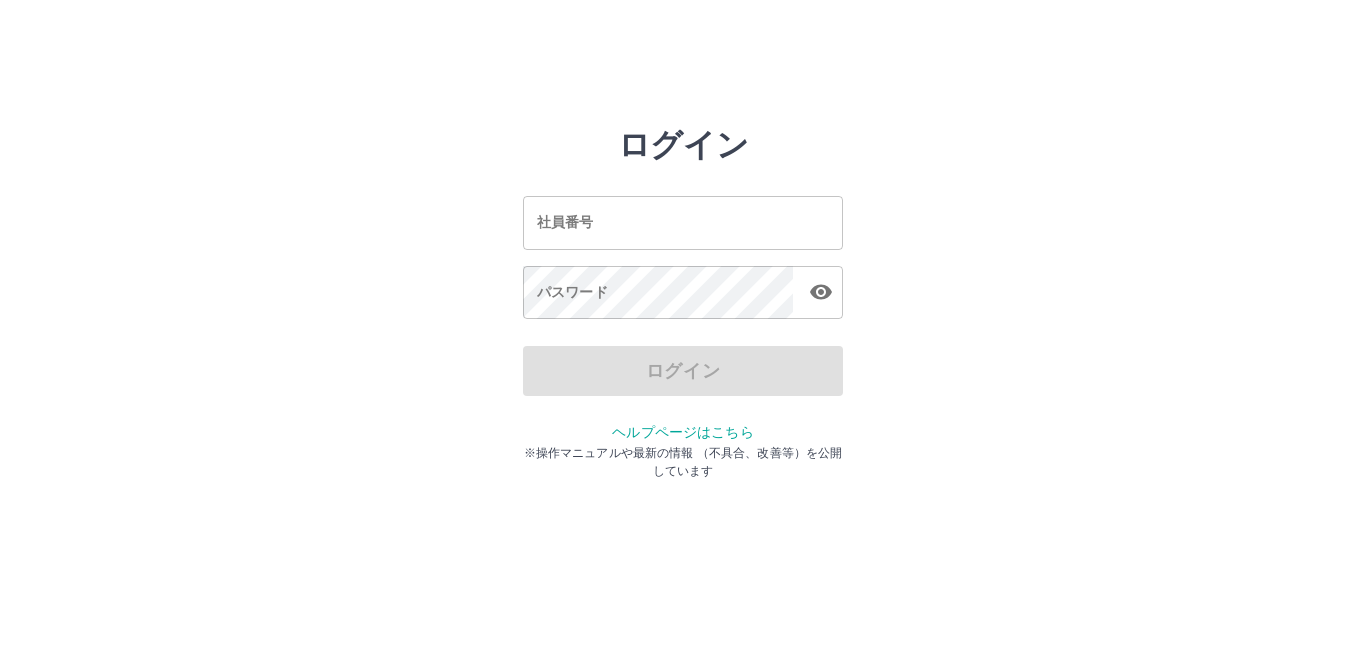 scroll, scrollTop: 0, scrollLeft: 0, axis: both 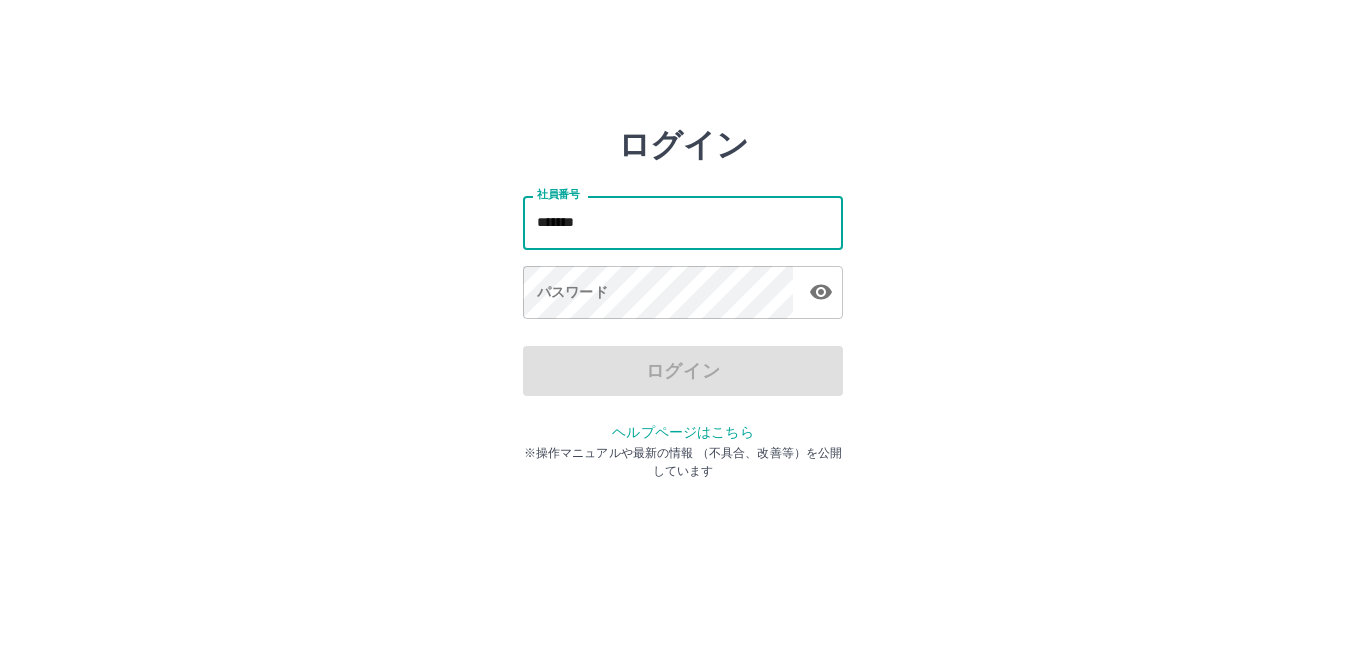 type on "*******" 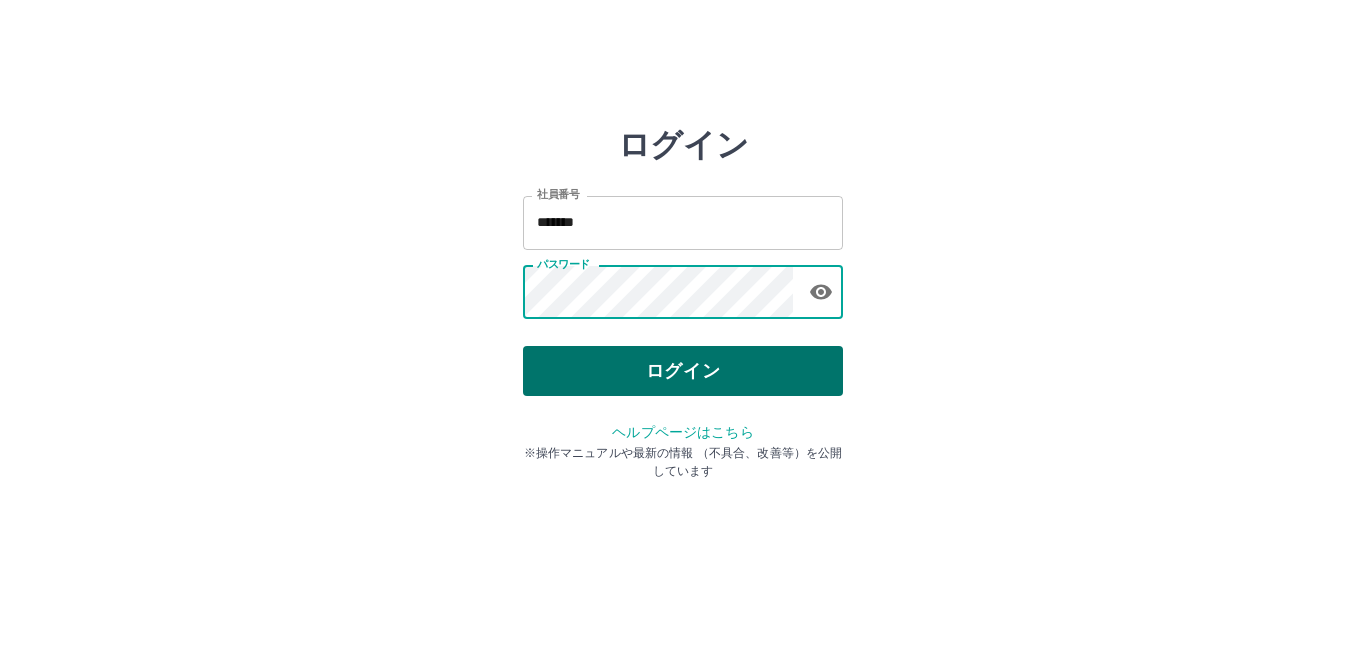 click on "ログイン" at bounding box center (683, 371) 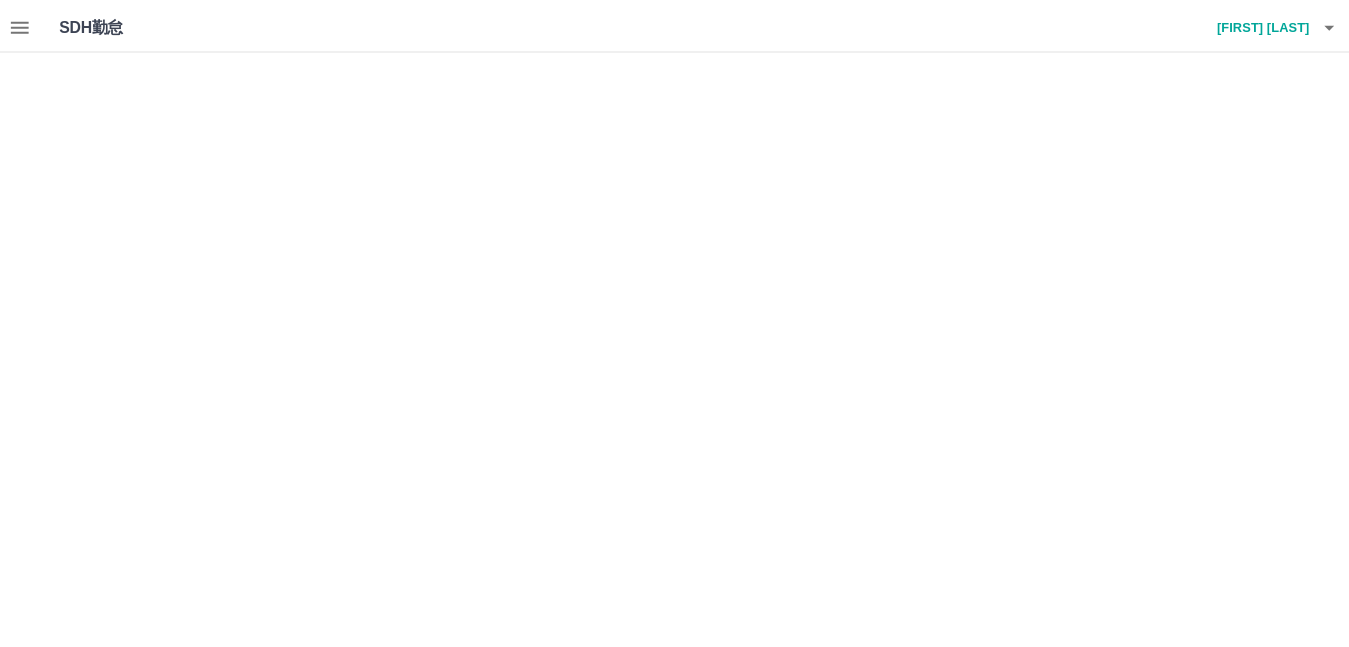 scroll, scrollTop: 0, scrollLeft: 0, axis: both 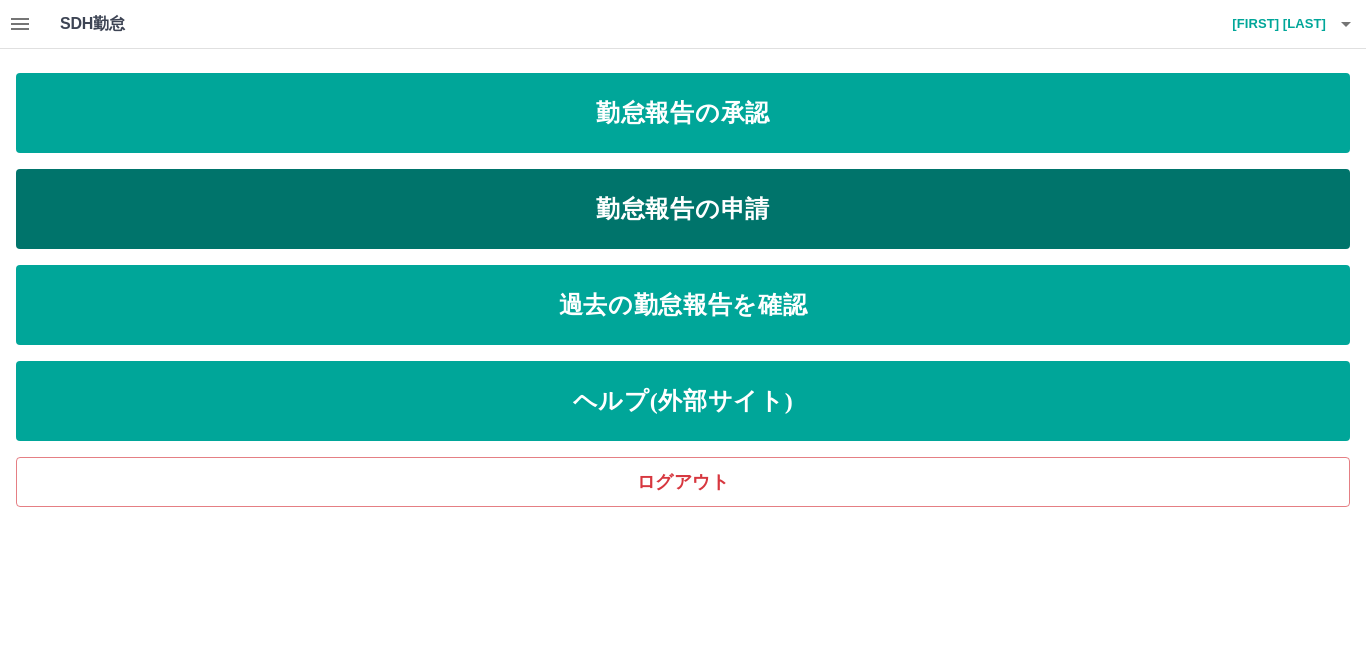 click on "勤怠報告の申請" at bounding box center (683, 209) 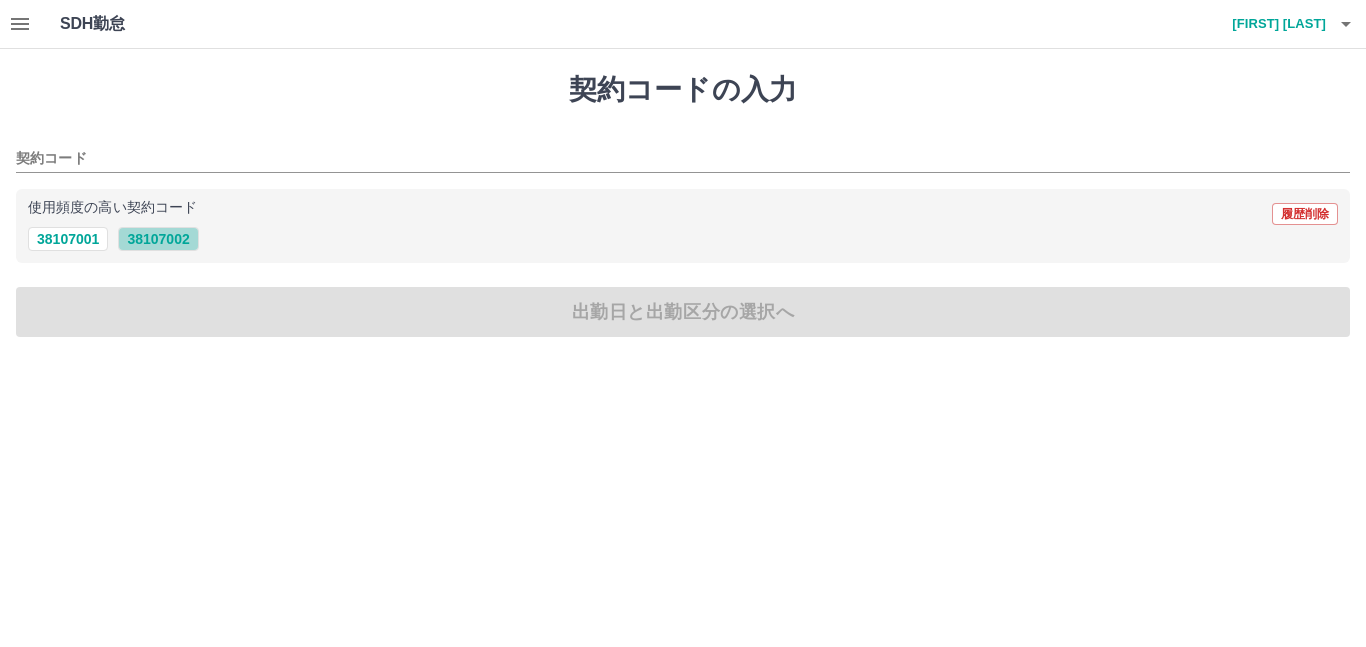 click on "38107002" at bounding box center [158, 239] 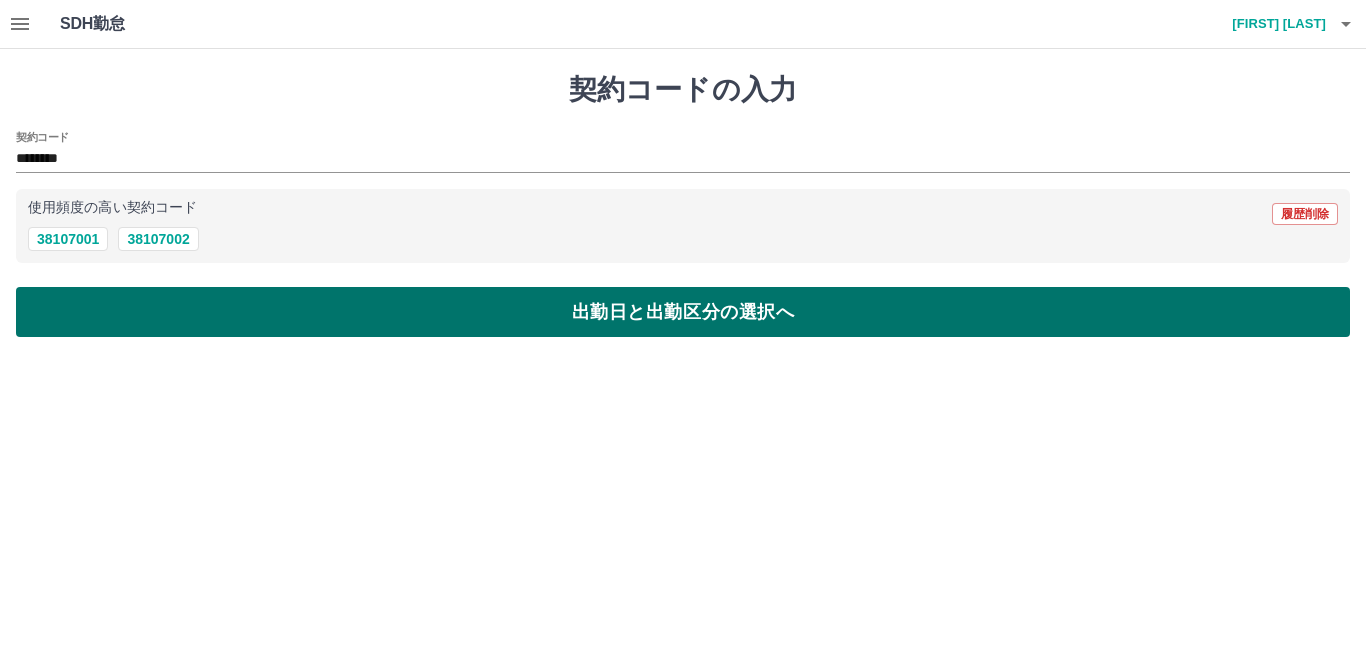 click on "出勤日と出勤区分の選択へ" at bounding box center [683, 312] 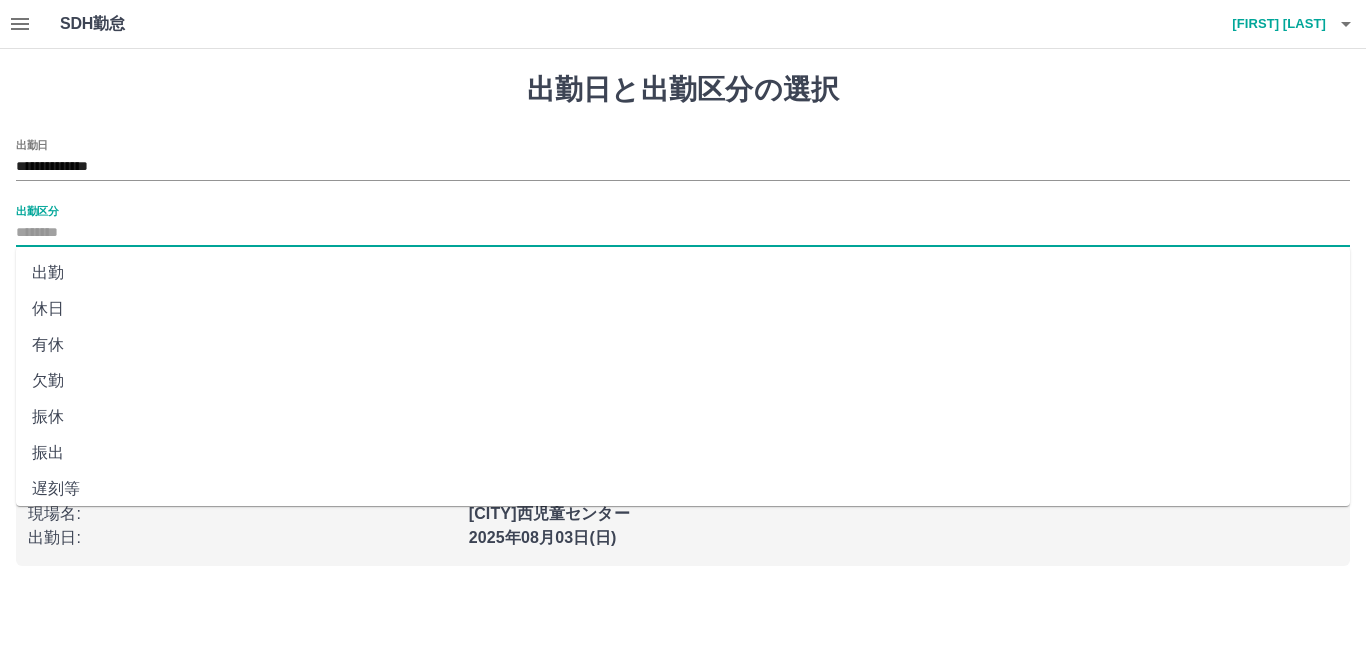 click on "出勤区分" at bounding box center (683, 233) 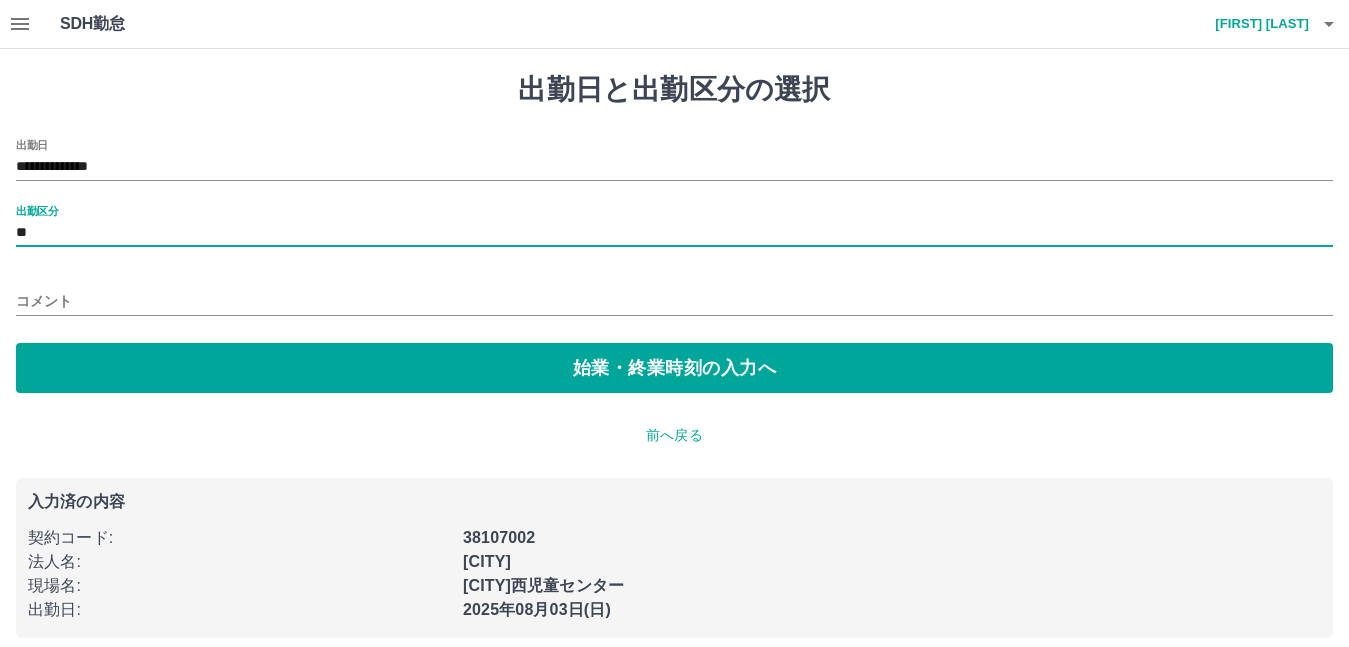 click on "コメント" at bounding box center [674, 301] 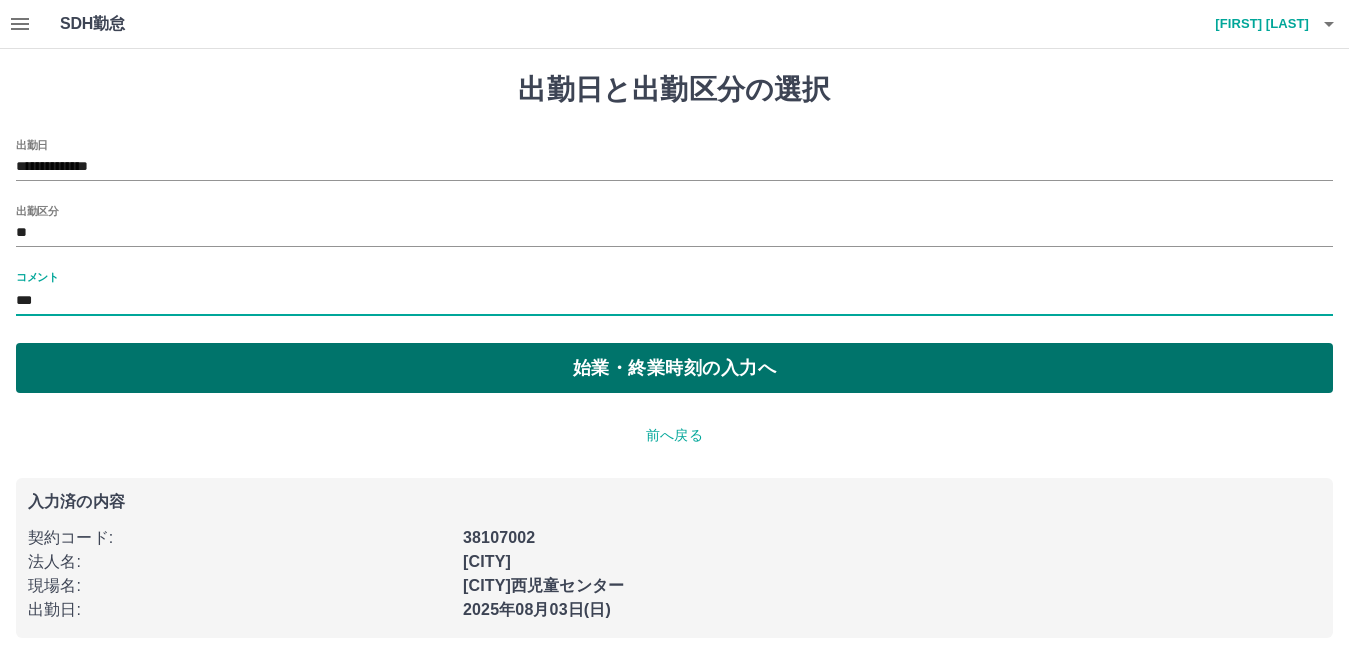 type on "***" 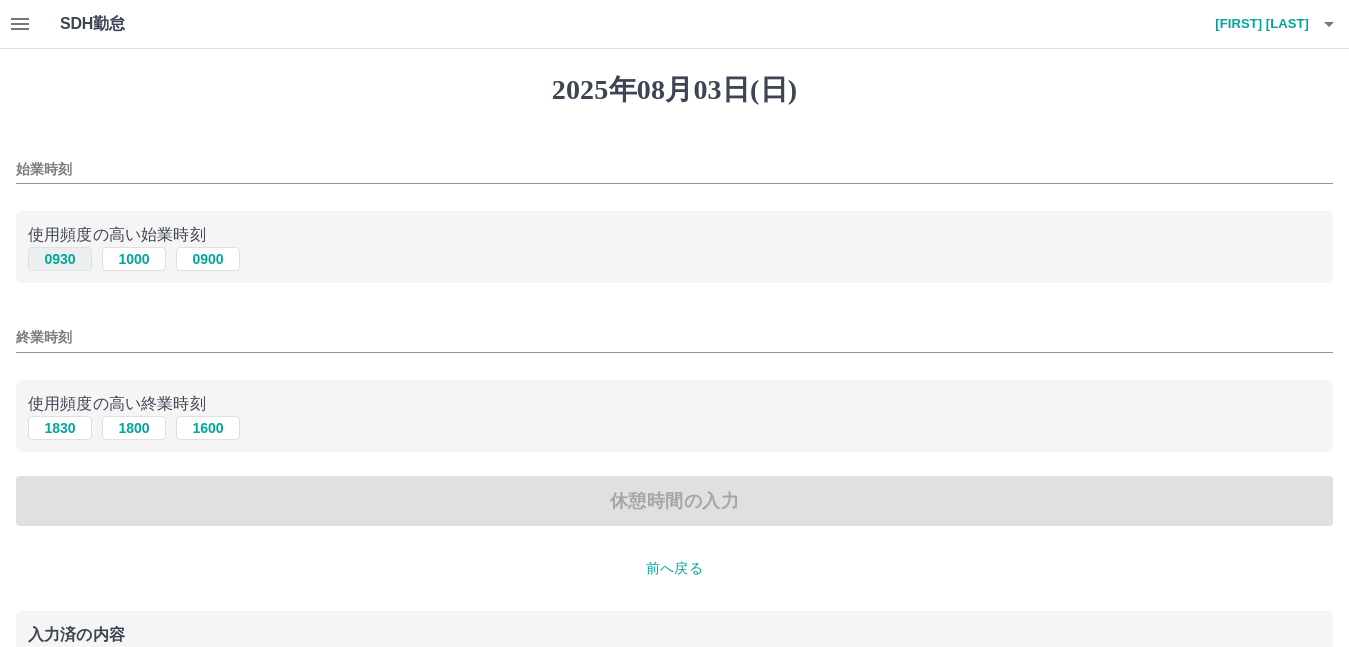 click on "0930" at bounding box center (60, 259) 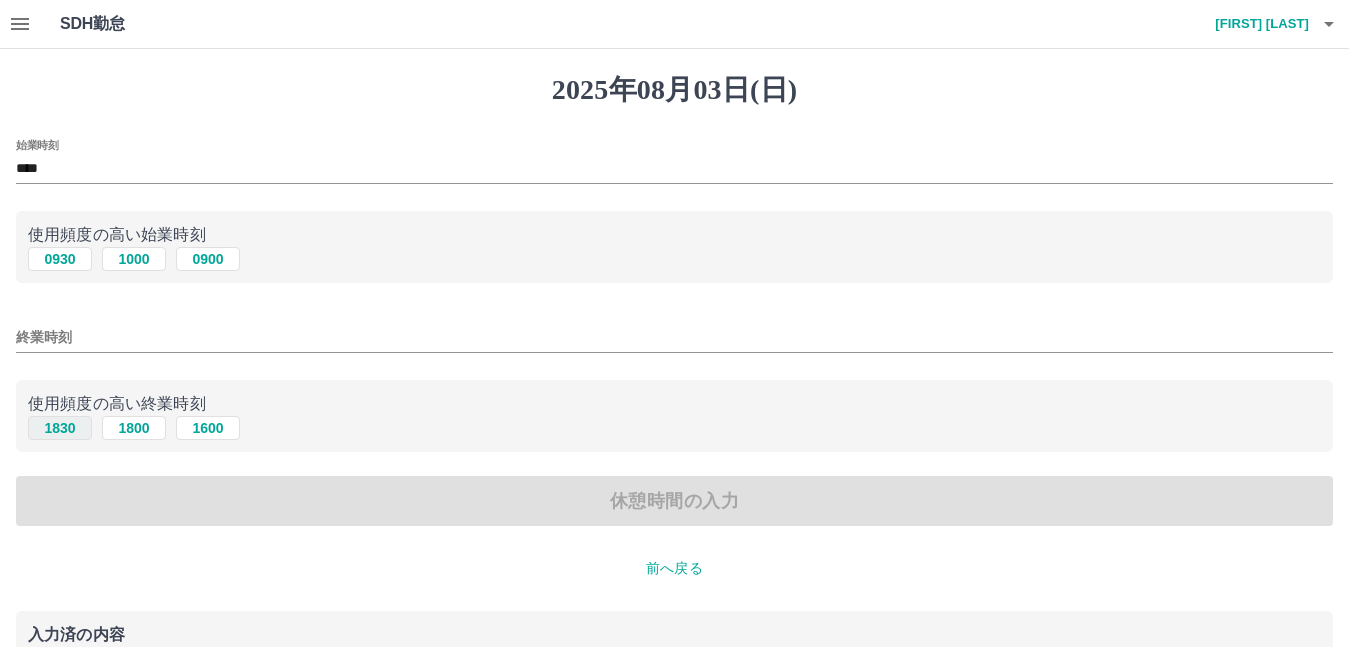 click on "1830" at bounding box center (60, 428) 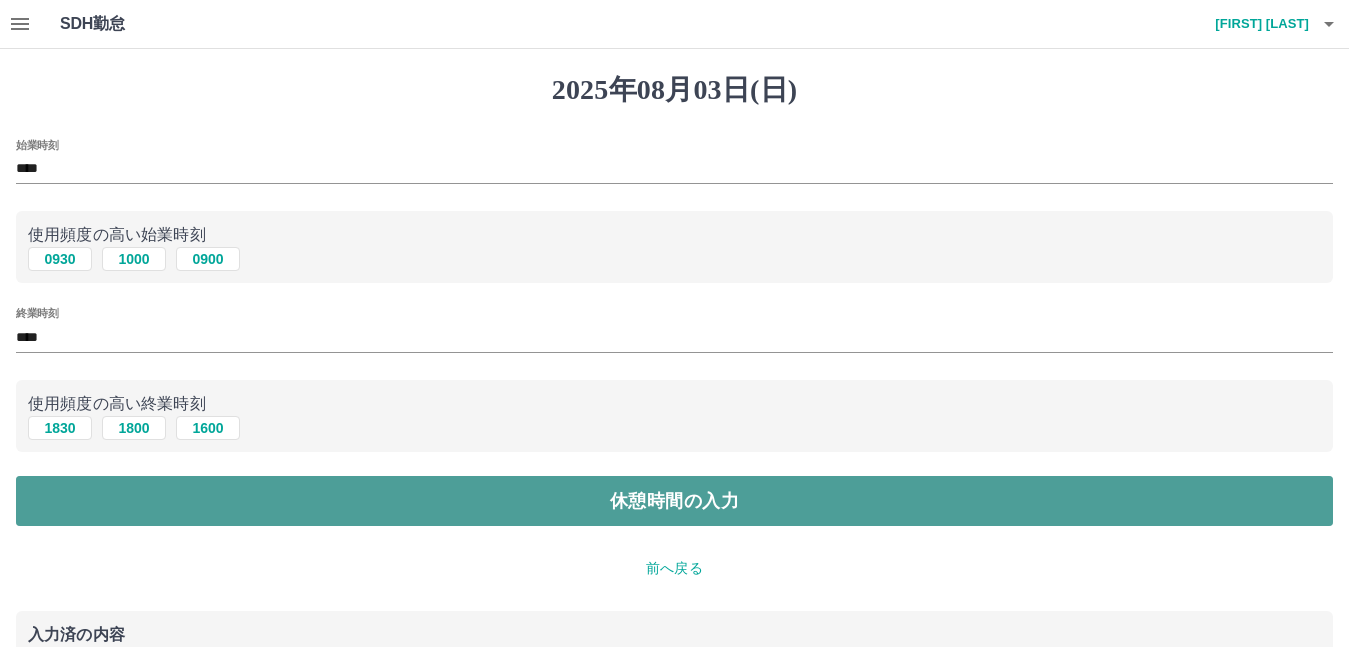 click on "休憩時間の入力" at bounding box center (674, 501) 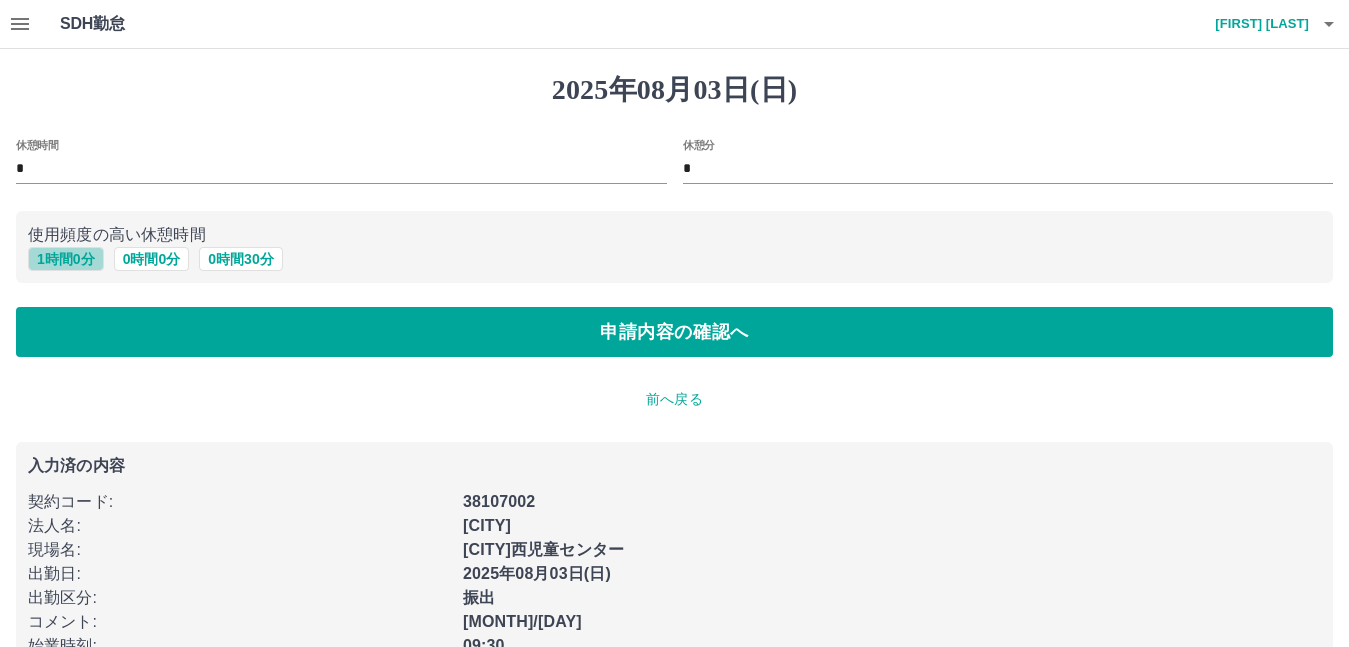 click on "1 時間 0 分" at bounding box center [66, 259] 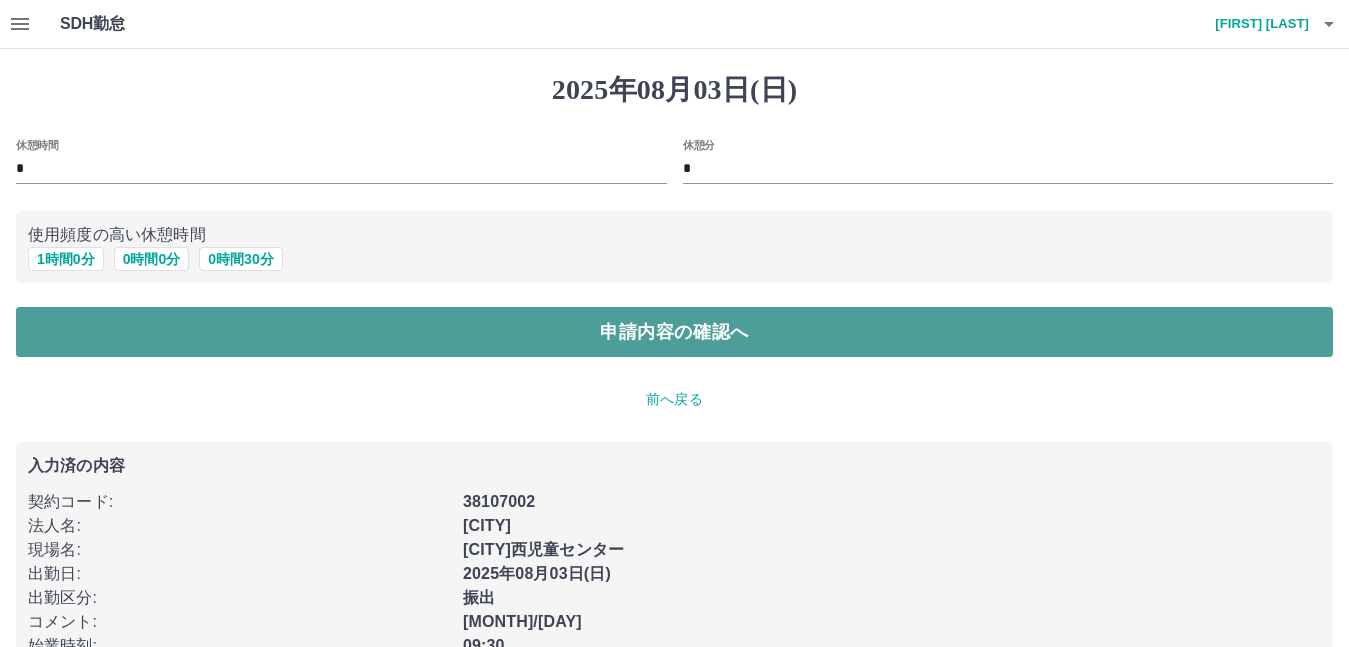 click on "申請内容の確認へ" at bounding box center [674, 332] 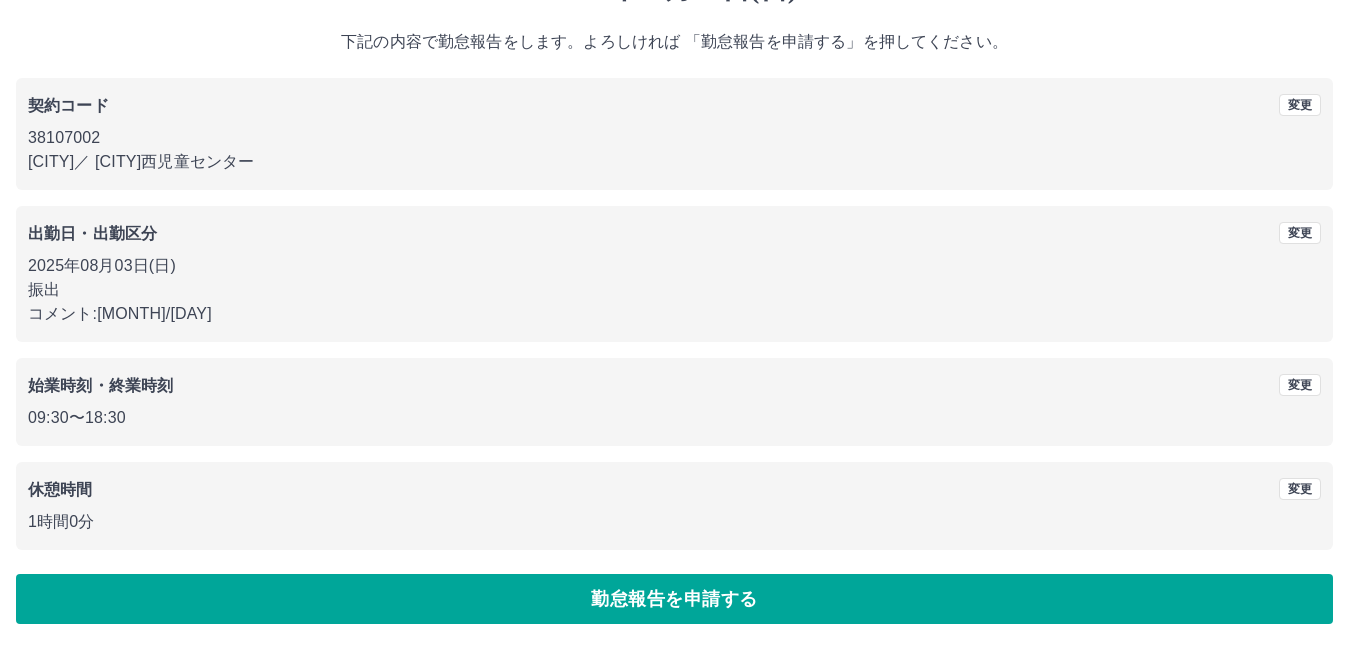 scroll, scrollTop: 102, scrollLeft: 0, axis: vertical 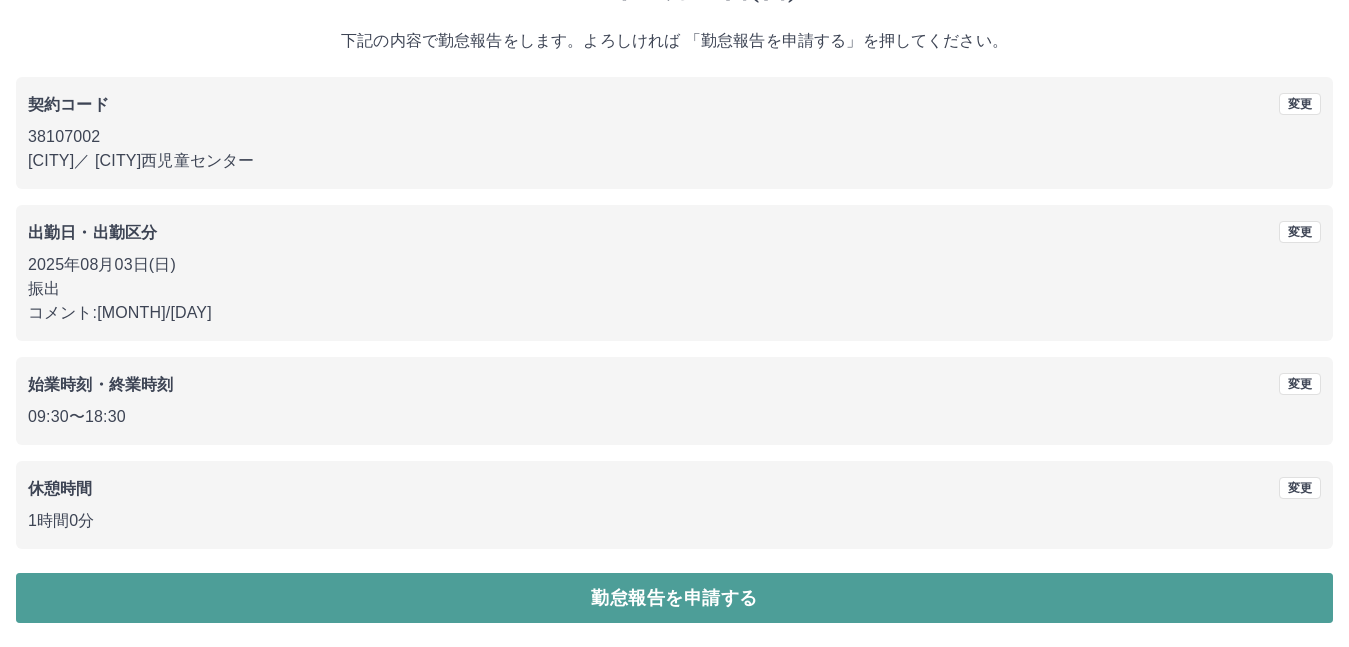 click on "勤怠報告を申請する" at bounding box center [674, 598] 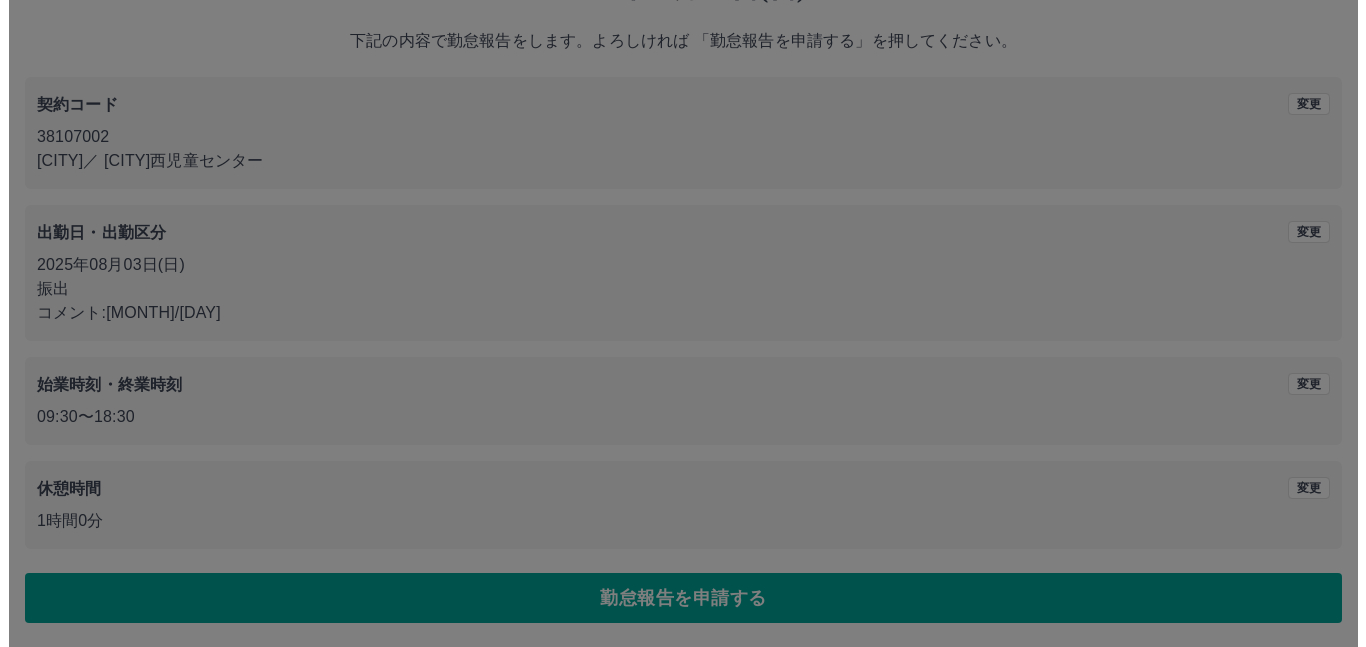 scroll, scrollTop: 0, scrollLeft: 0, axis: both 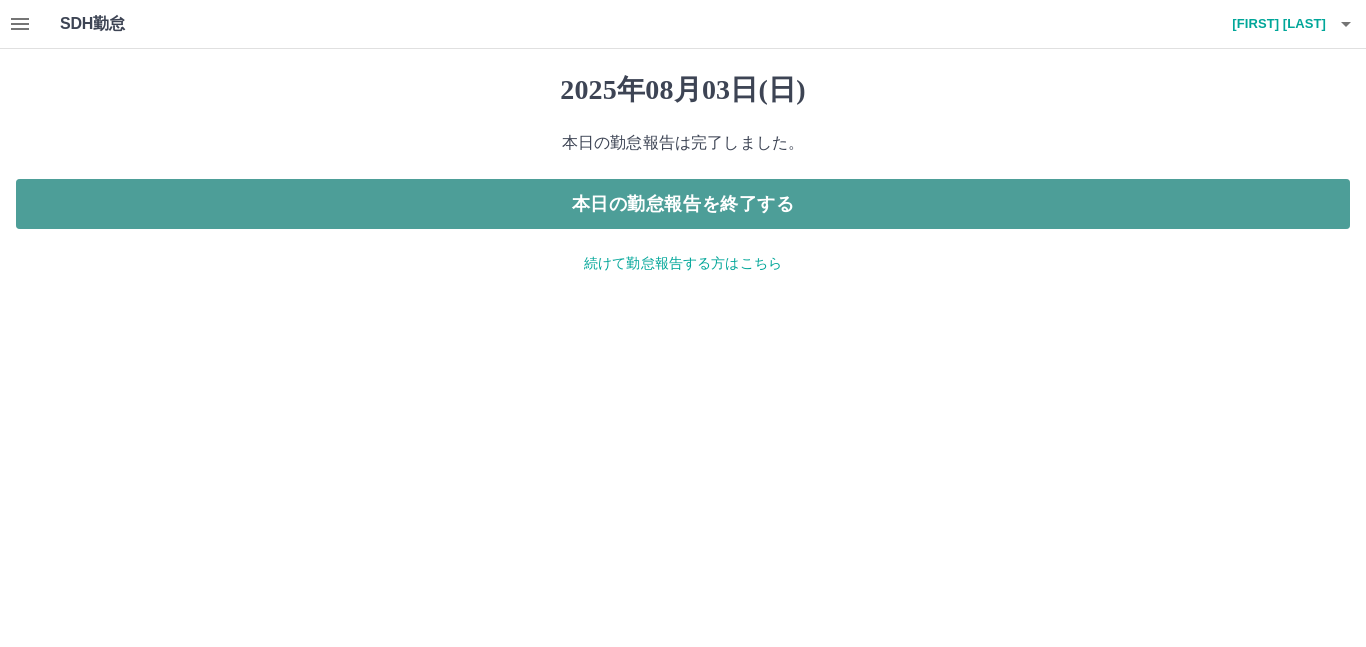 click on "本日の勤怠報告を終了する" at bounding box center [683, 204] 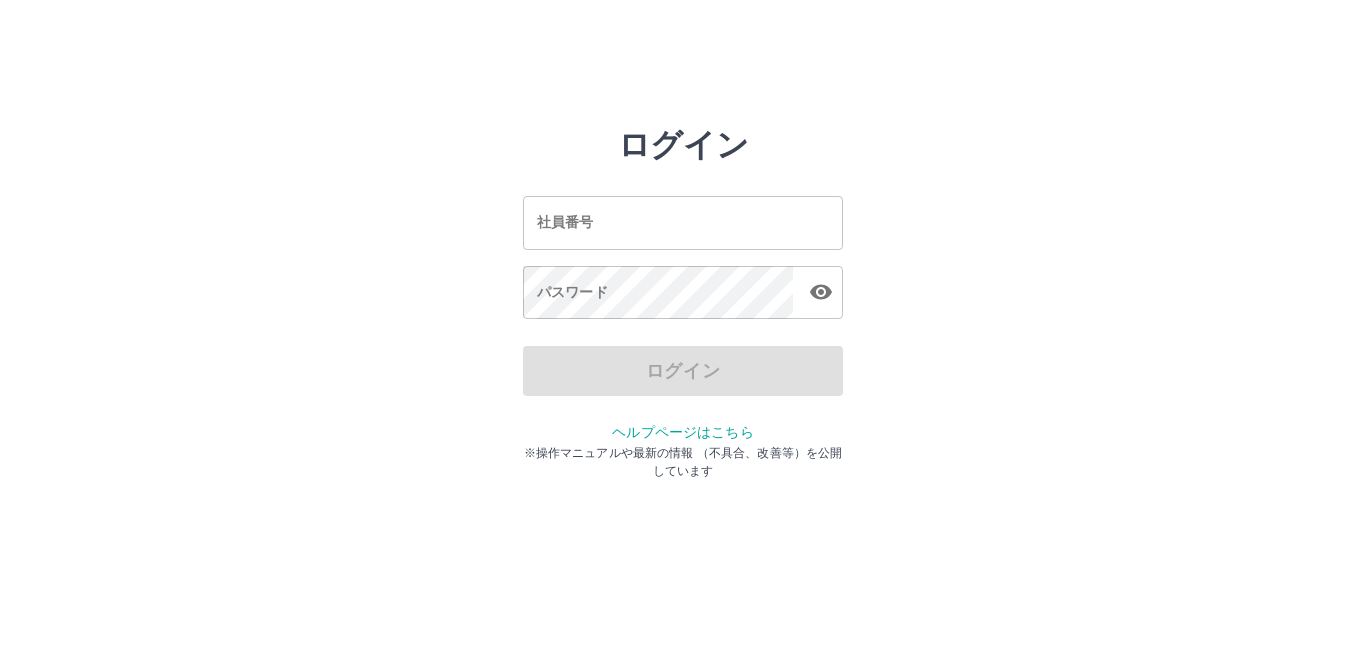 scroll, scrollTop: 0, scrollLeft: 0, axis: both 